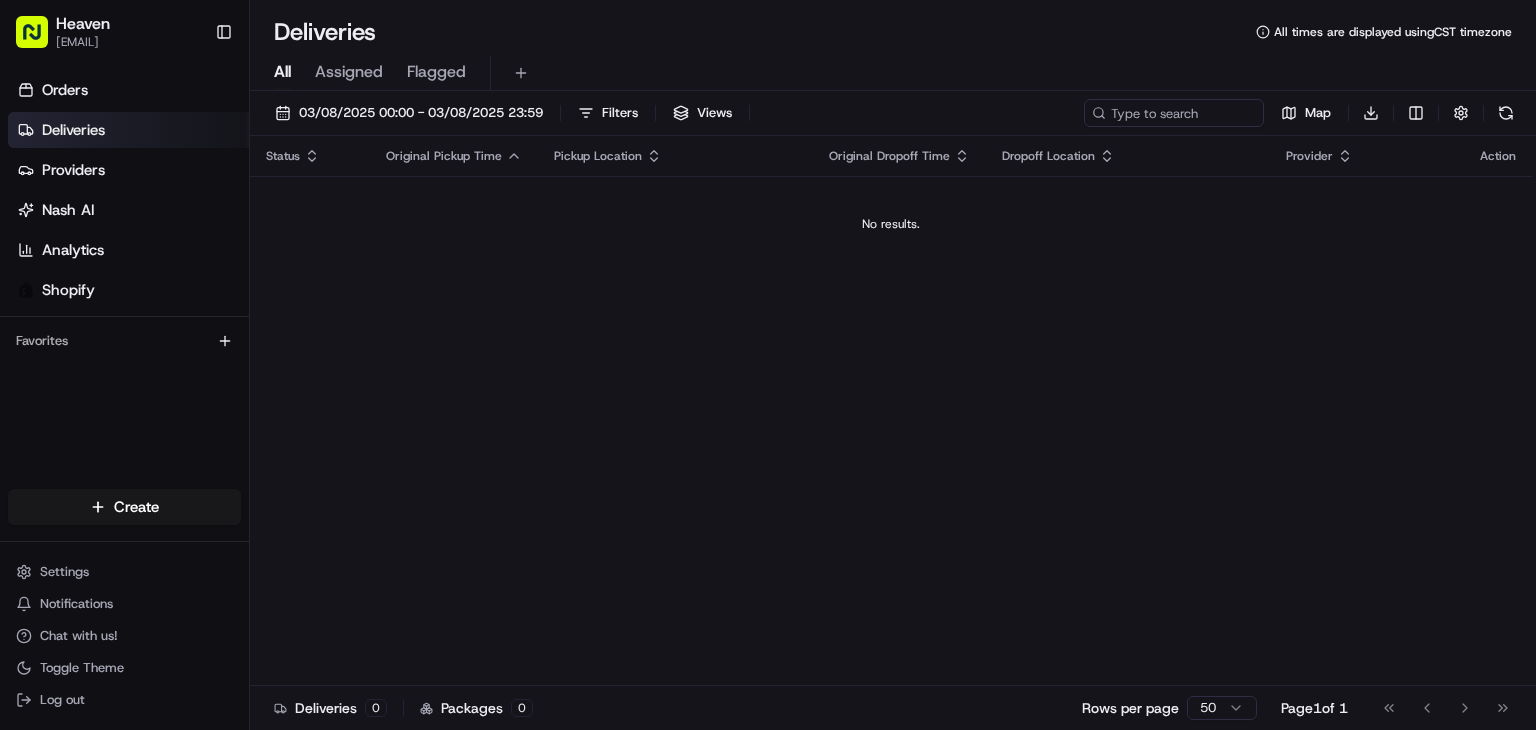 scroll, scrollTop: 0, scrollLeft: 0, axis: both 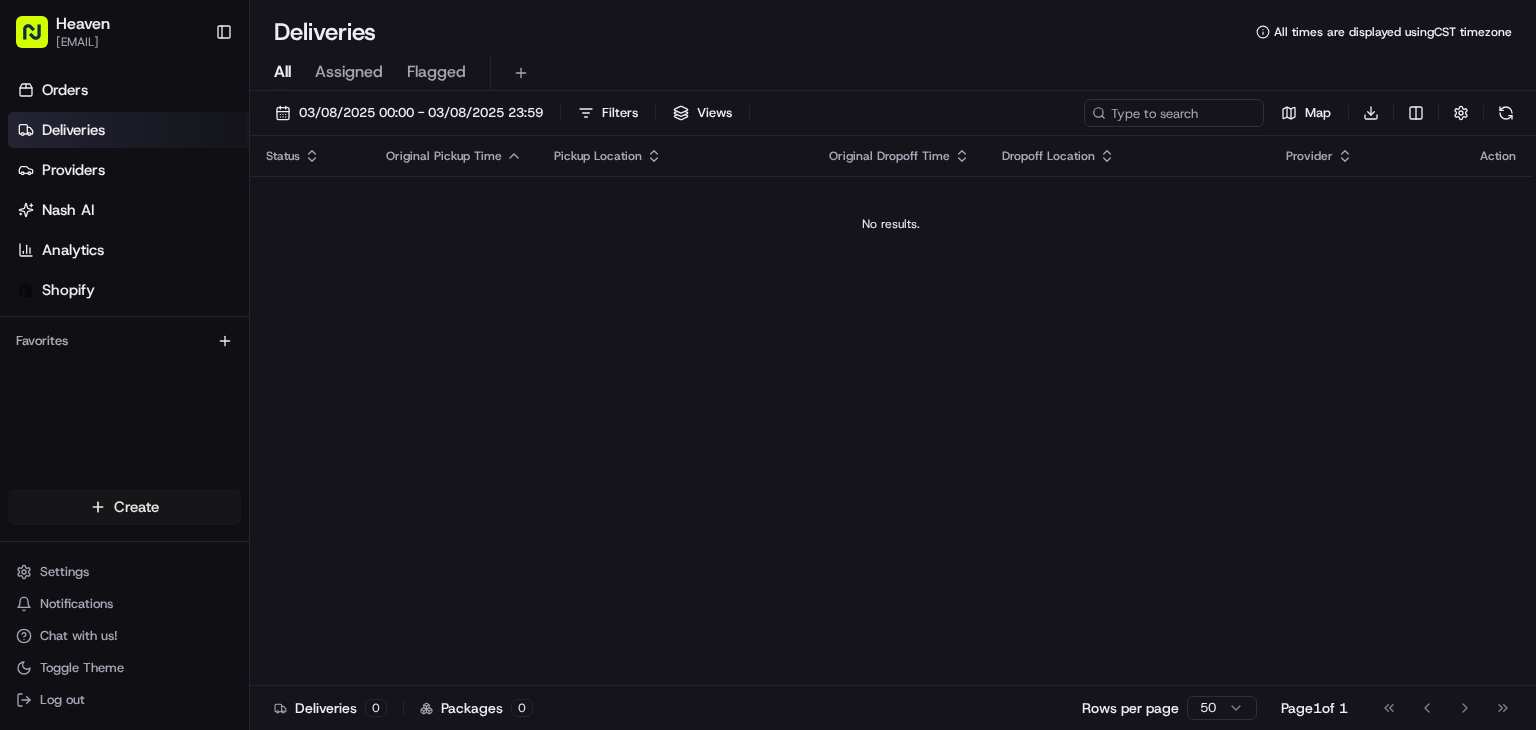 click on "[EMAIL] Toggle Sidebar Orders Deliveries Providers Nash AI Analytics Shopify Favorites Main Menu Members & Organization Organization Users Roles Preferences Customization Tracking Orchestration Automations Dispatch Strategy Locations Pickup Locations Dropoff Locations Billing Billing Refund Requests Integrations Notification Triggers Webhooks API Keys Request Logs Create Settings Notifications Chat with us! Toggle Theme Log out Deliveries All times are displayed using CST timezone All Assigned Flagged [DATE] [TIME] - [DATE] [TIME] Filters Views Map Download Status Original Pickup Time Pickup Location Original Dropoff Time Dropoff Location Provider Action No results. Deliveries 0 Packages 0 Rows per page 50 Page 1 of 1 Go to first page Go to previous page Go to next page Go to last page Create Create" at bounding box center (768, 365) 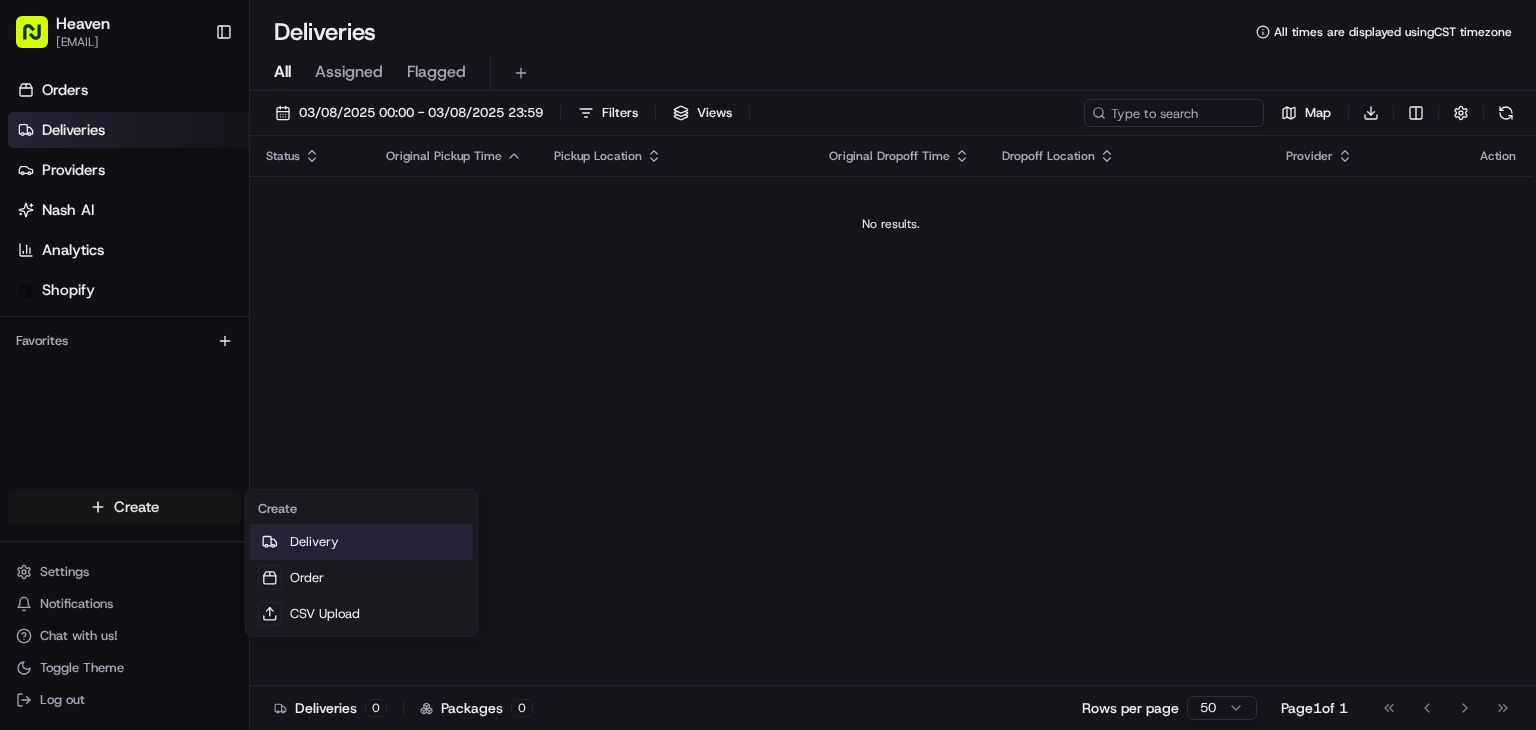 click on "Delivery" at bounding box center (361, 542) 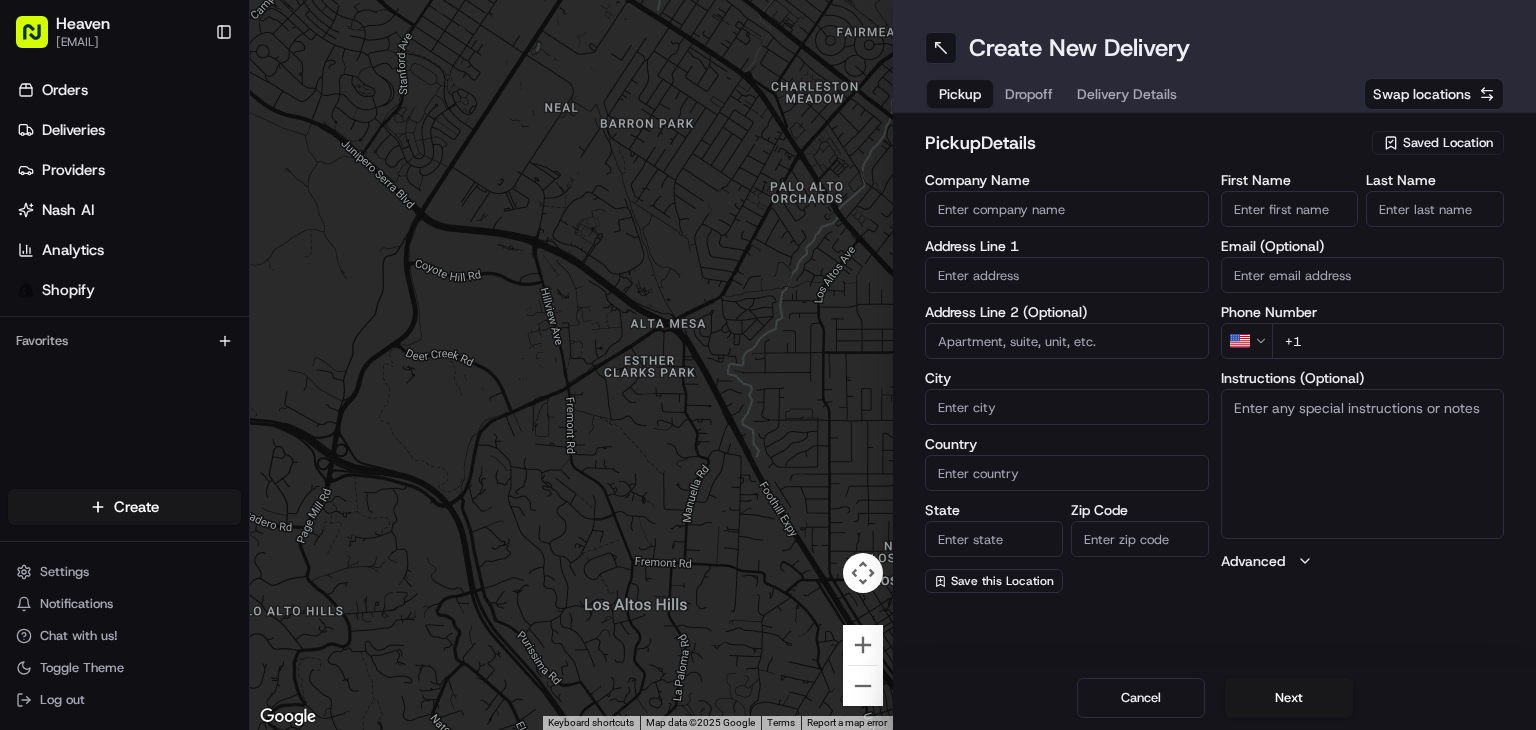 click on "Saved Location" at bounding box center [1448, 143] 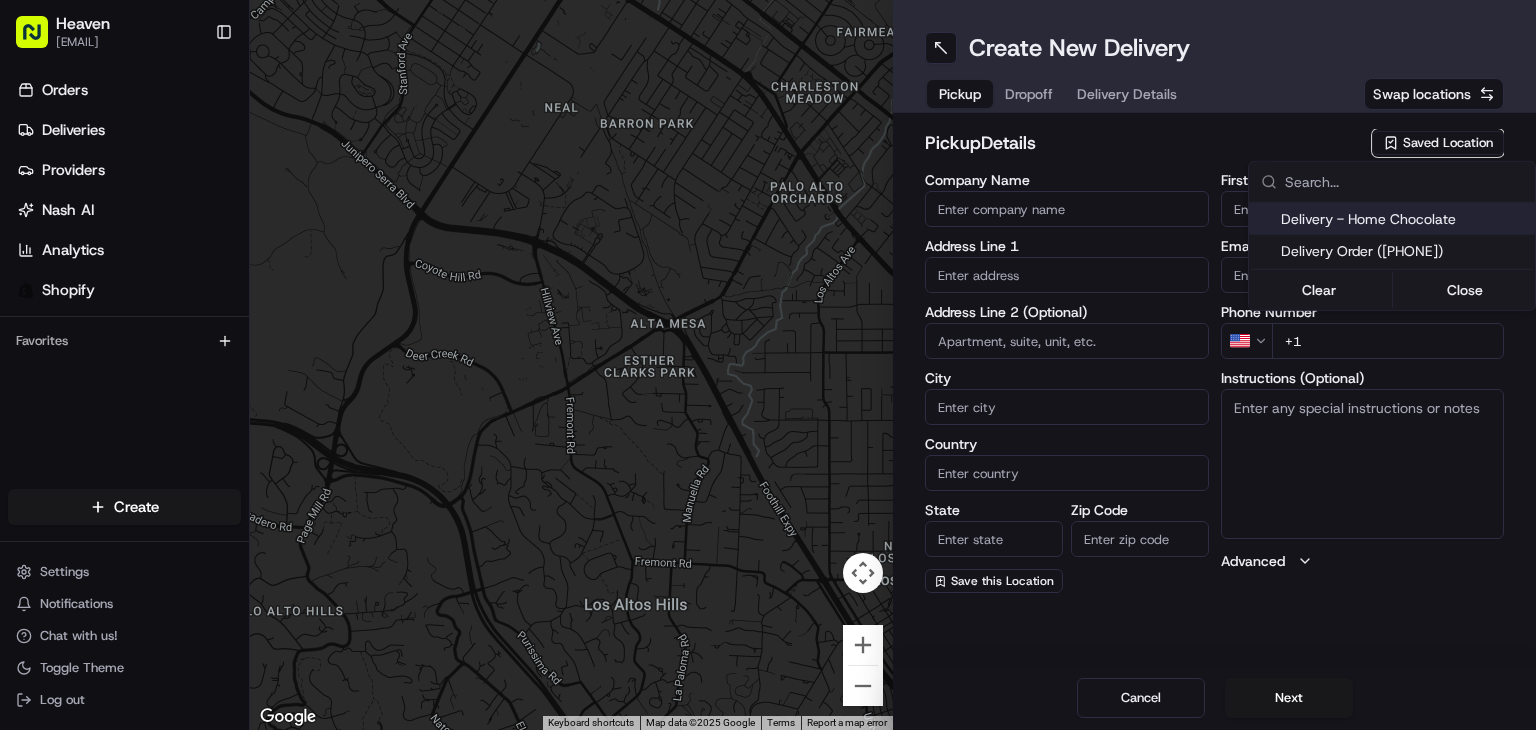 click on "Delivery - Home Chocolate" at bounding box center [1404, 219] 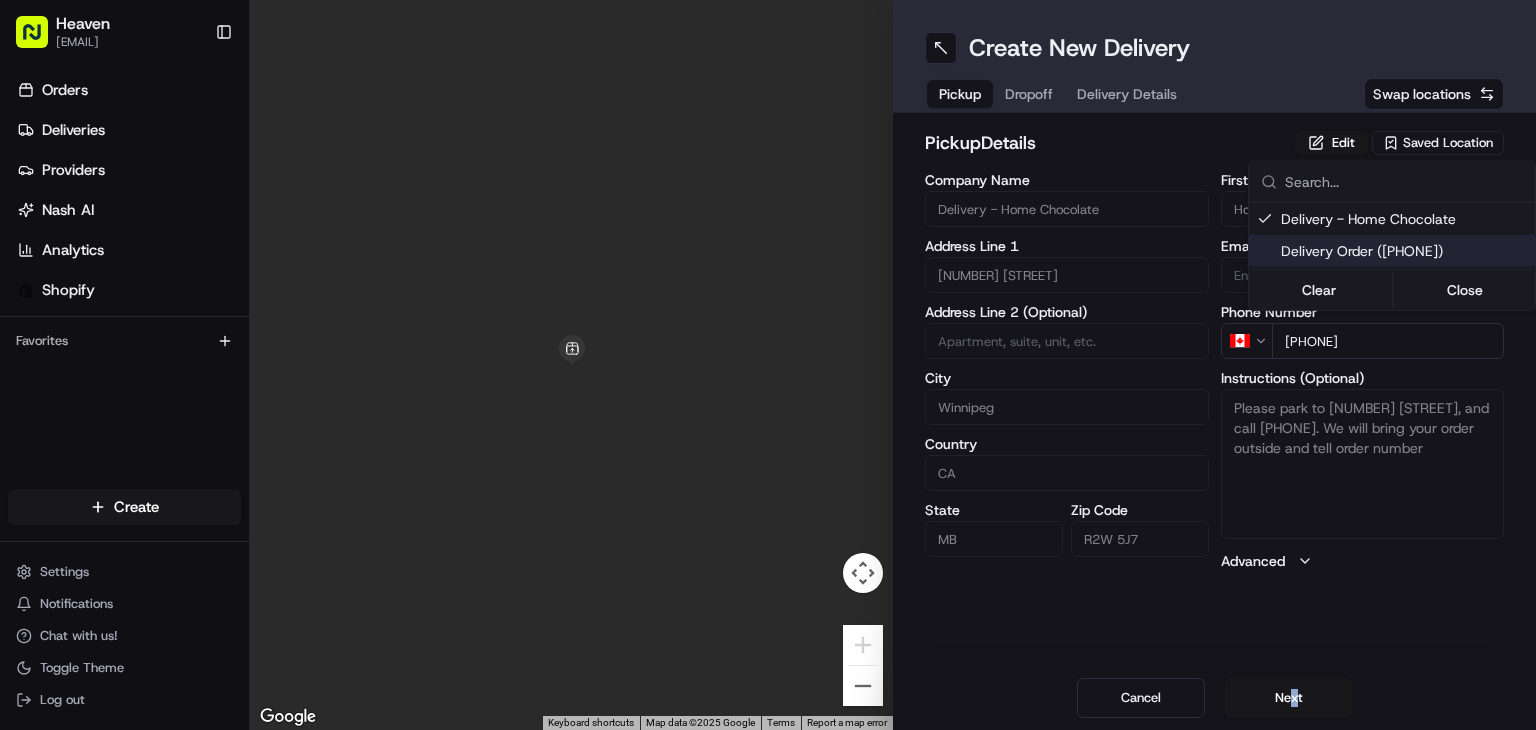 click on "Company Name Delivery - Home Chocolate Address Line 1 [NUMBER] [STREET] Address Line 2 (Optional) City [CITY] Country CA MB" at bounding box center [768, 365] 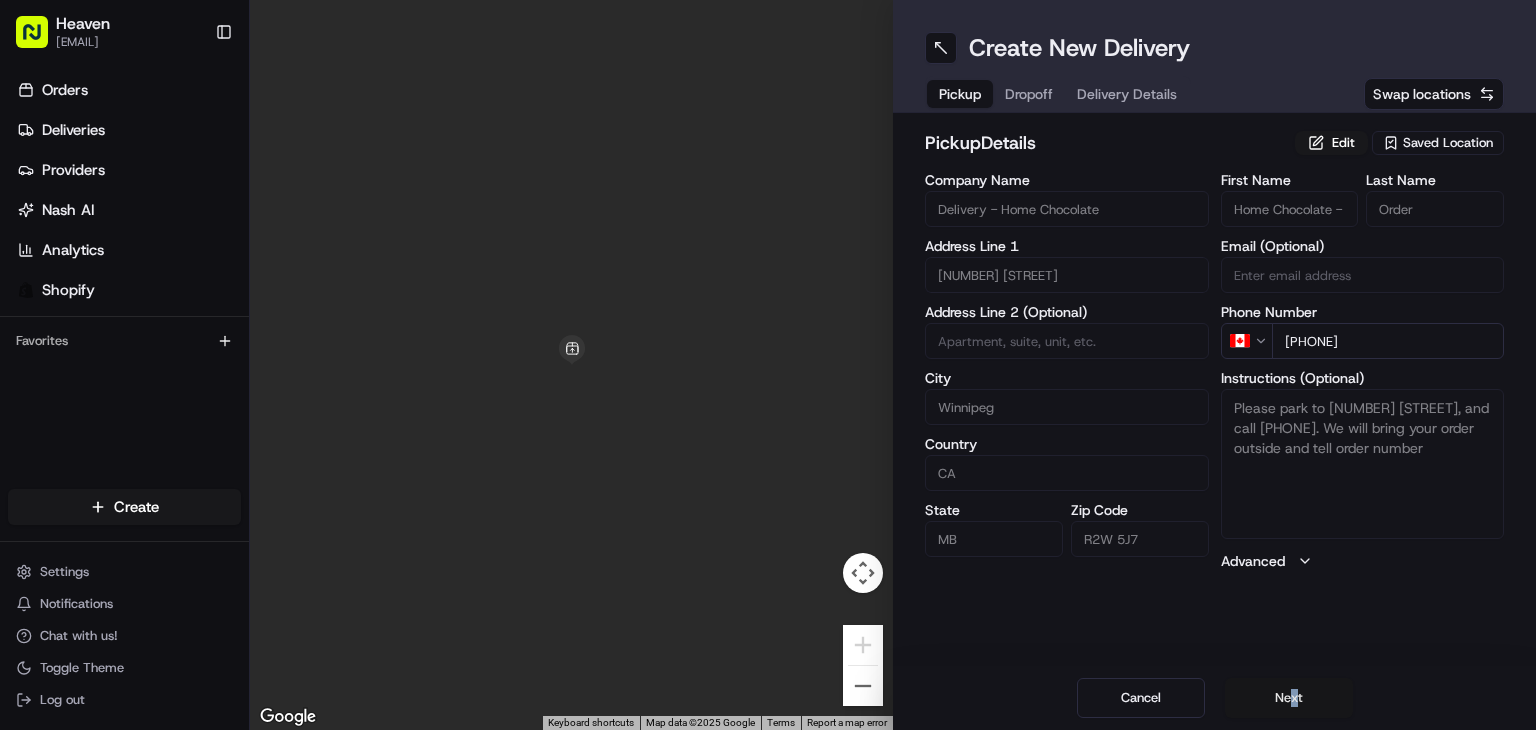 click on "Next" at bounding box center [1289, 698] 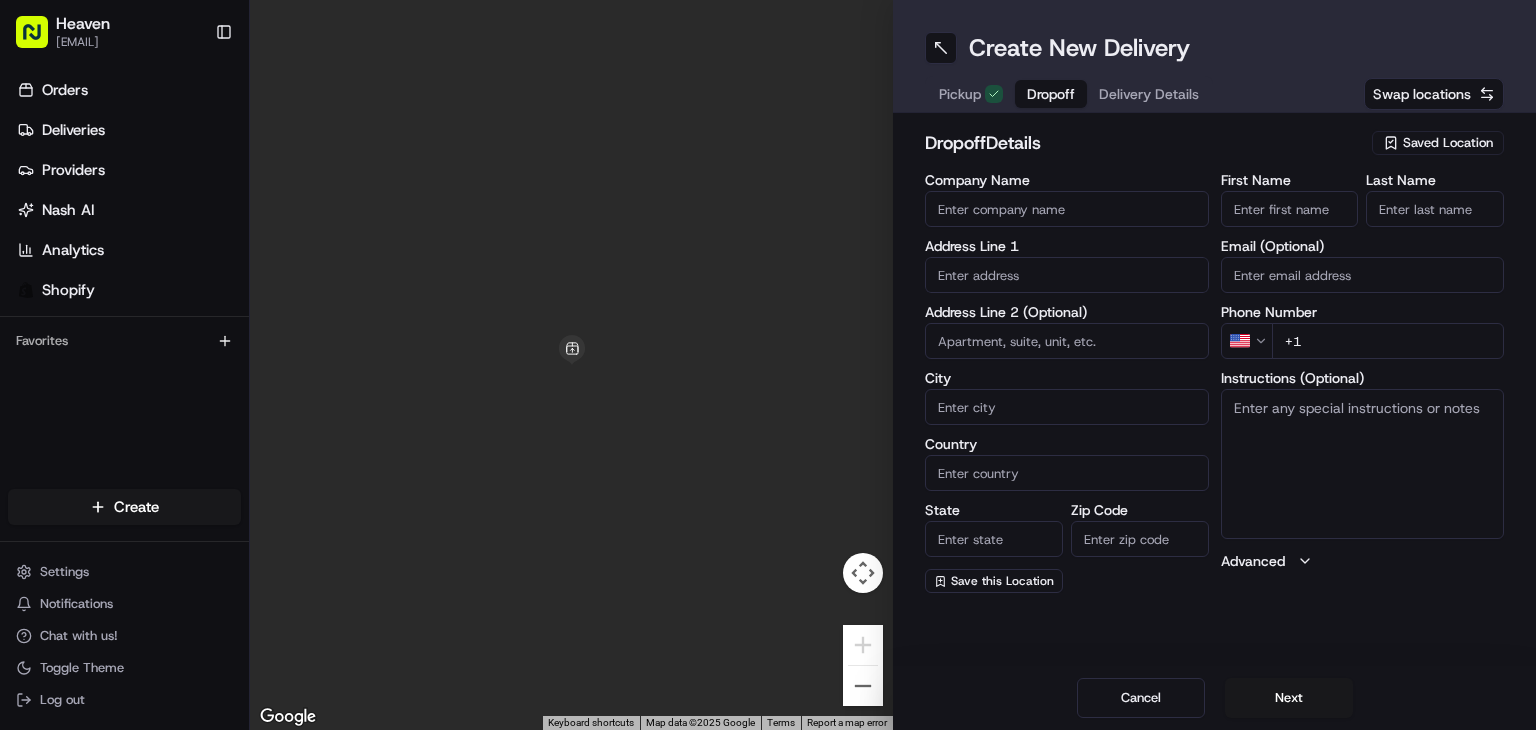 click on "Instructions (Optional)" at bounding box center [1363, 464] 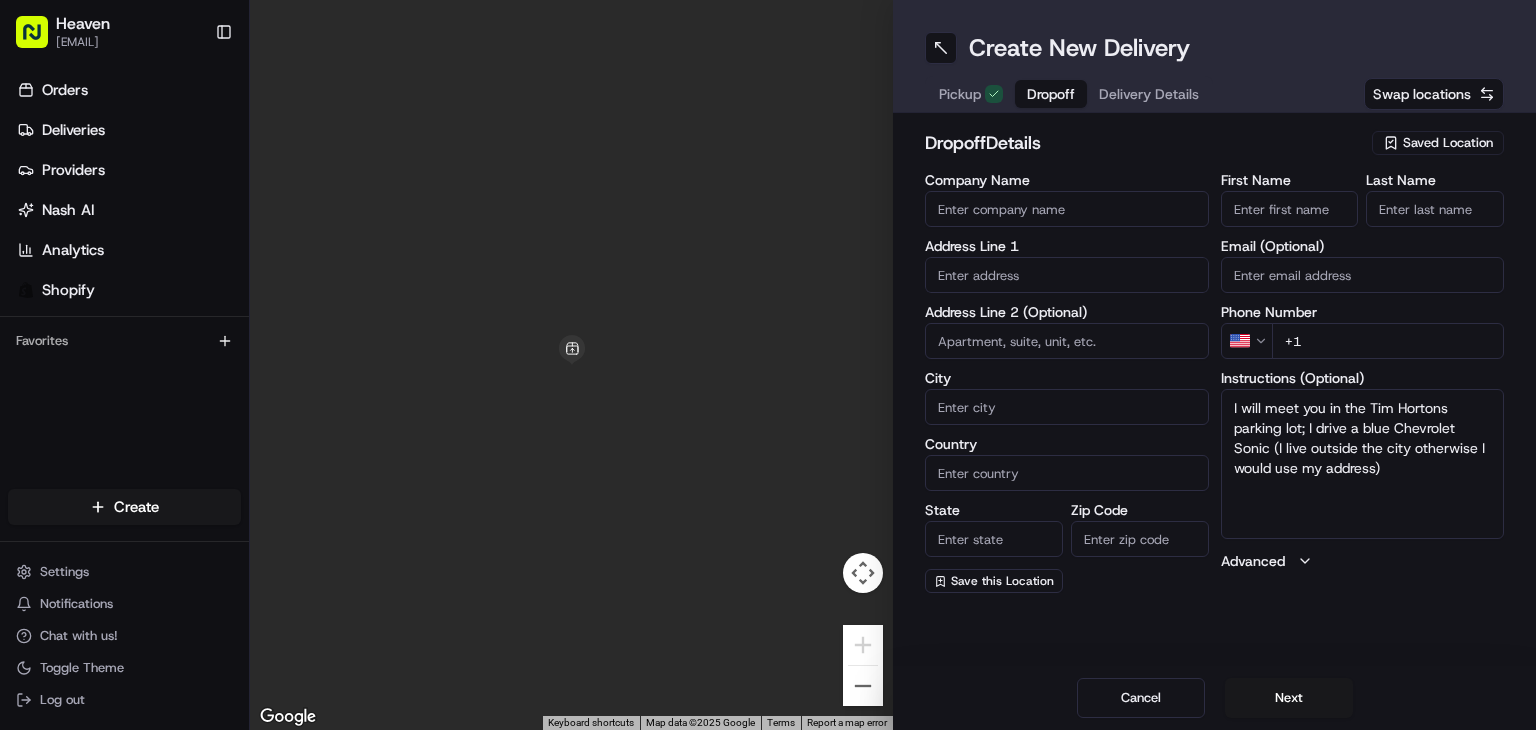 type on "I will meet you in the Tim Hortons parking lot; I drive a blue Chevrolet Sonic (I live outside the city otherwise I would use my address)" 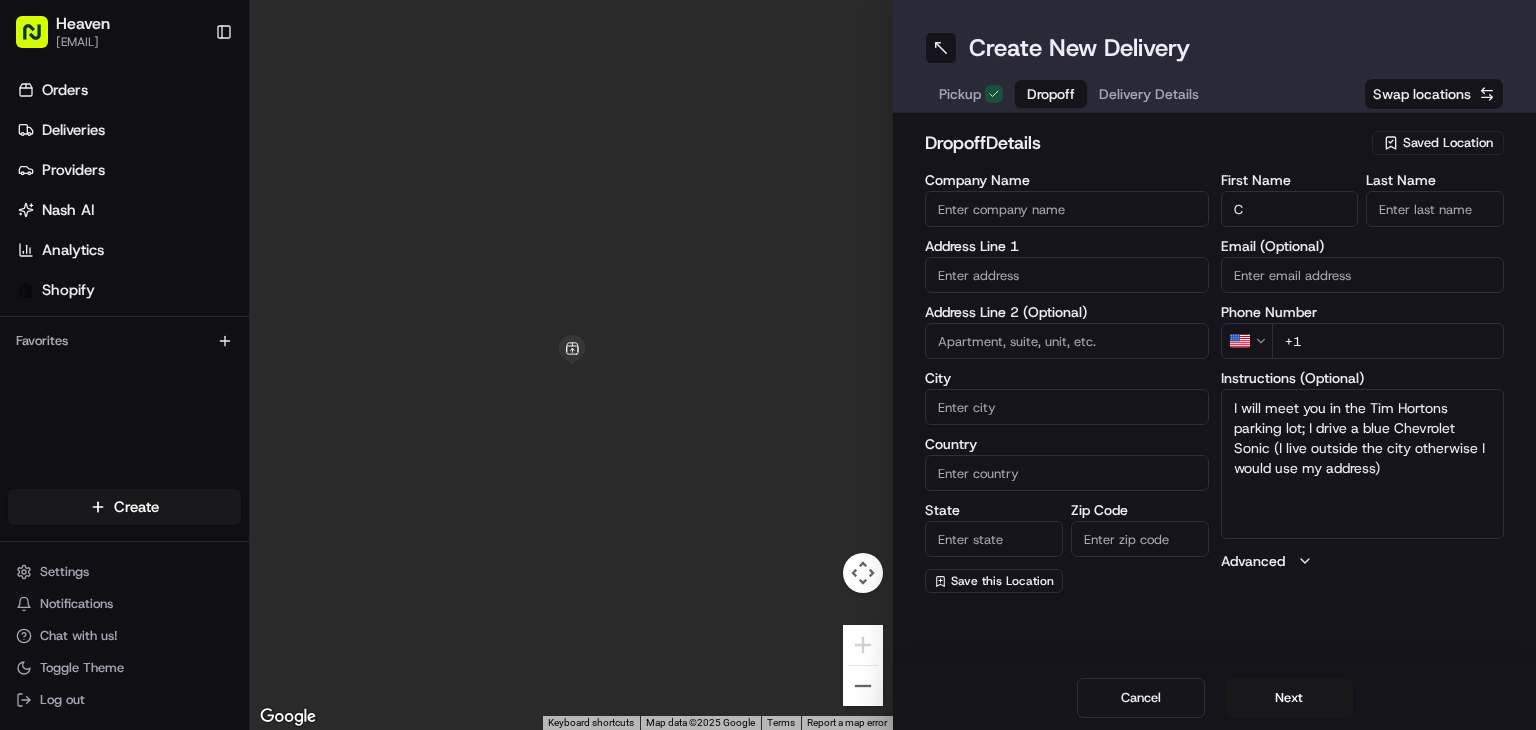 type on "C" 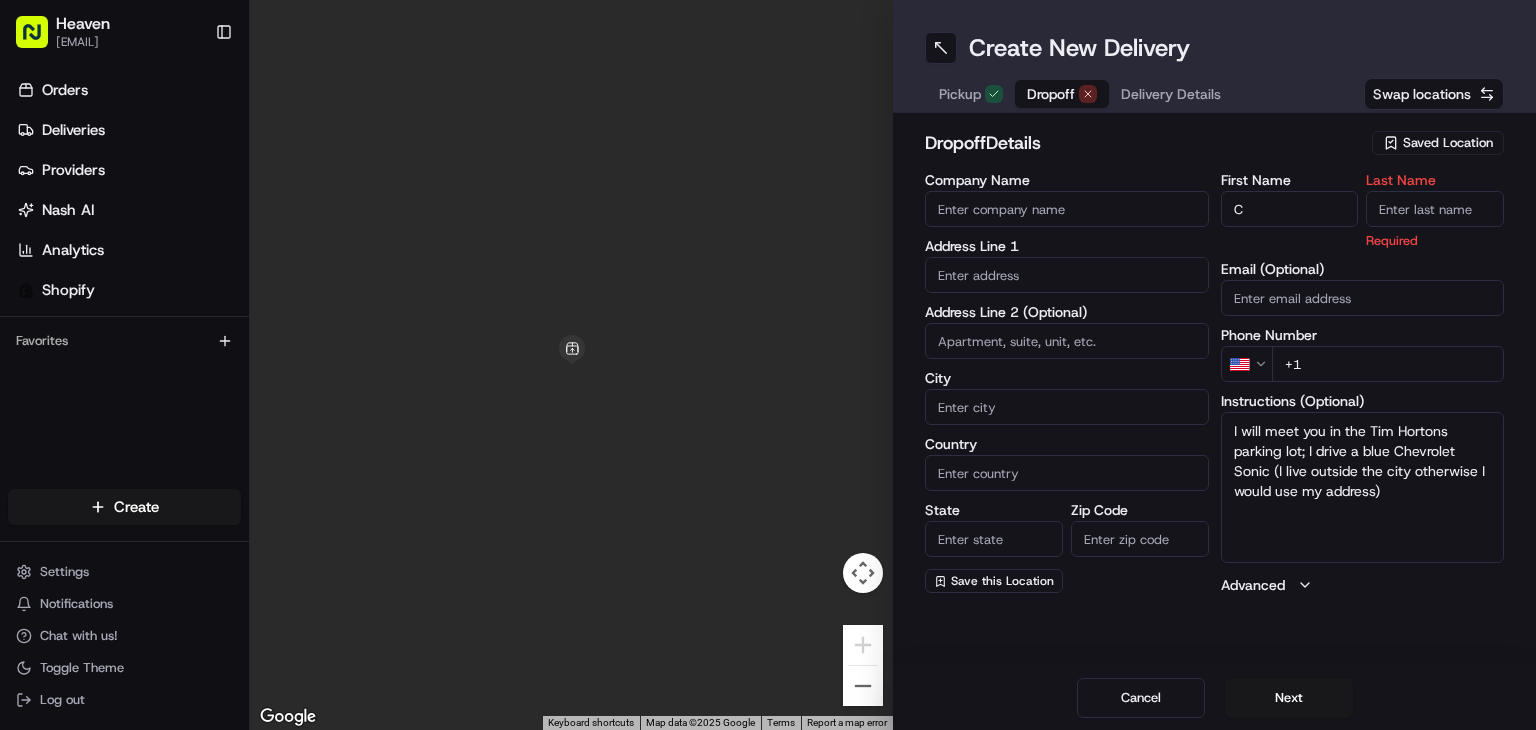 click on "Last Name" at bounding box center (1435, 209) 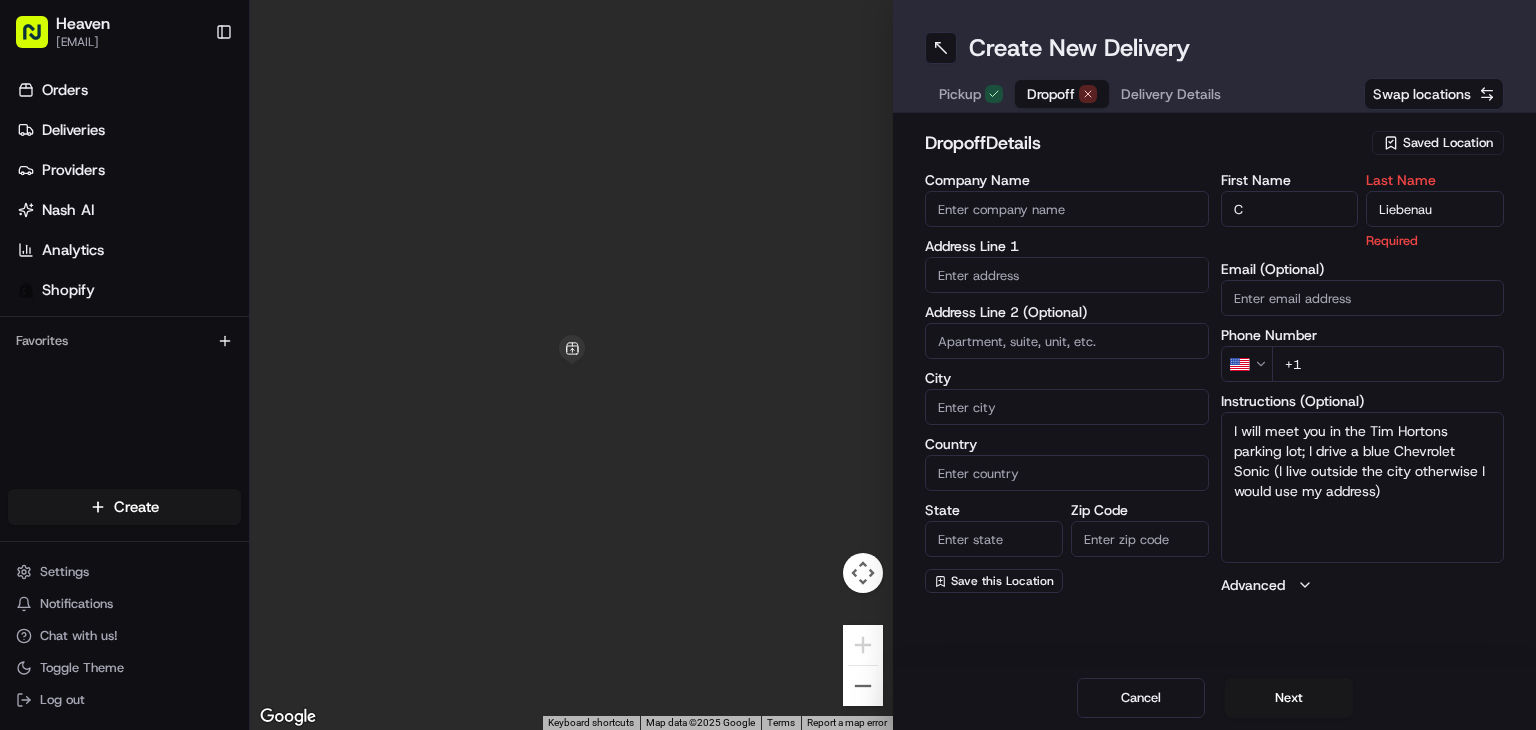 type on "Liebenau" 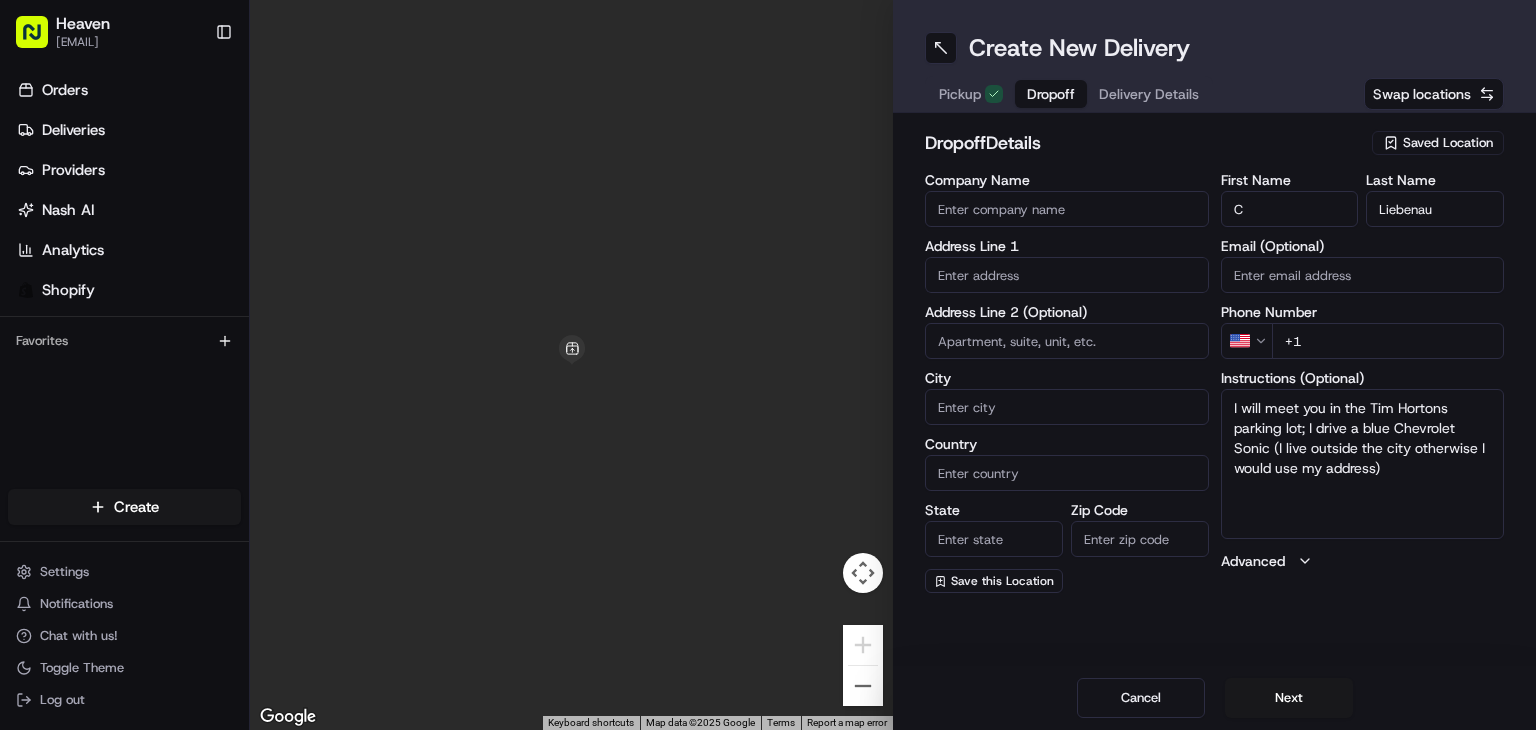 click on "Email (Optional)" at bounding box center [1363, 275] 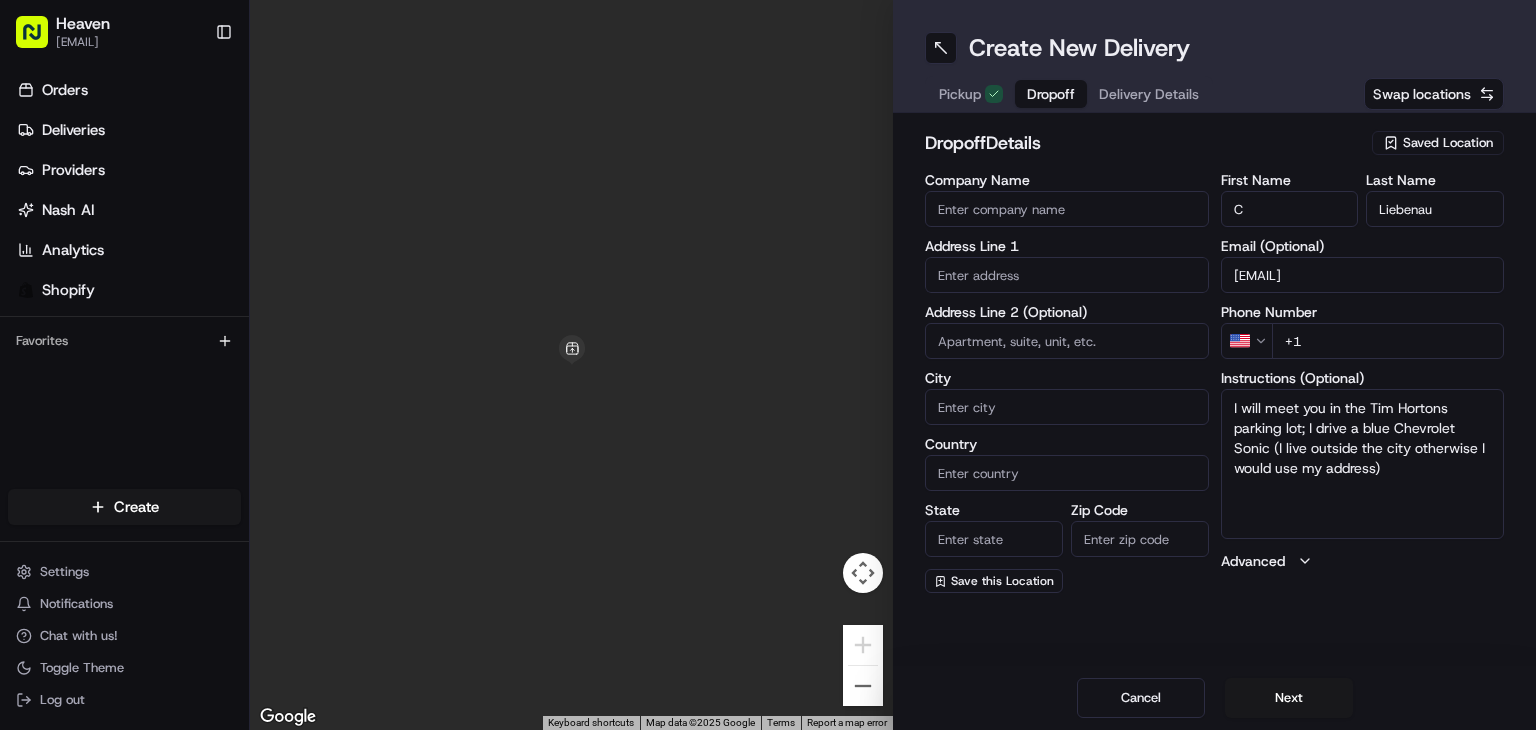 type on "[EMAIL]" 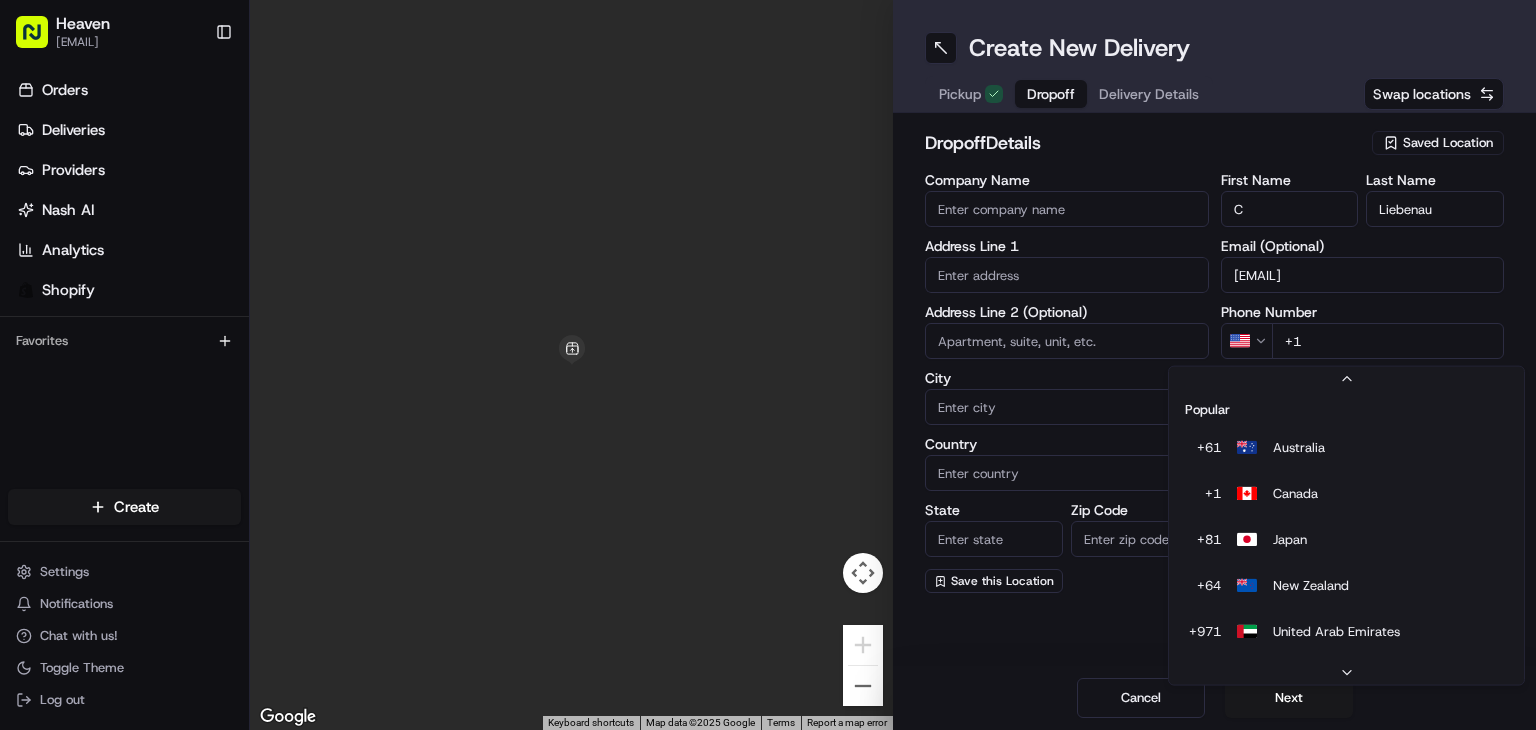 scroll, scrollTop: 85, scrollLeft: 0, axis: vertical 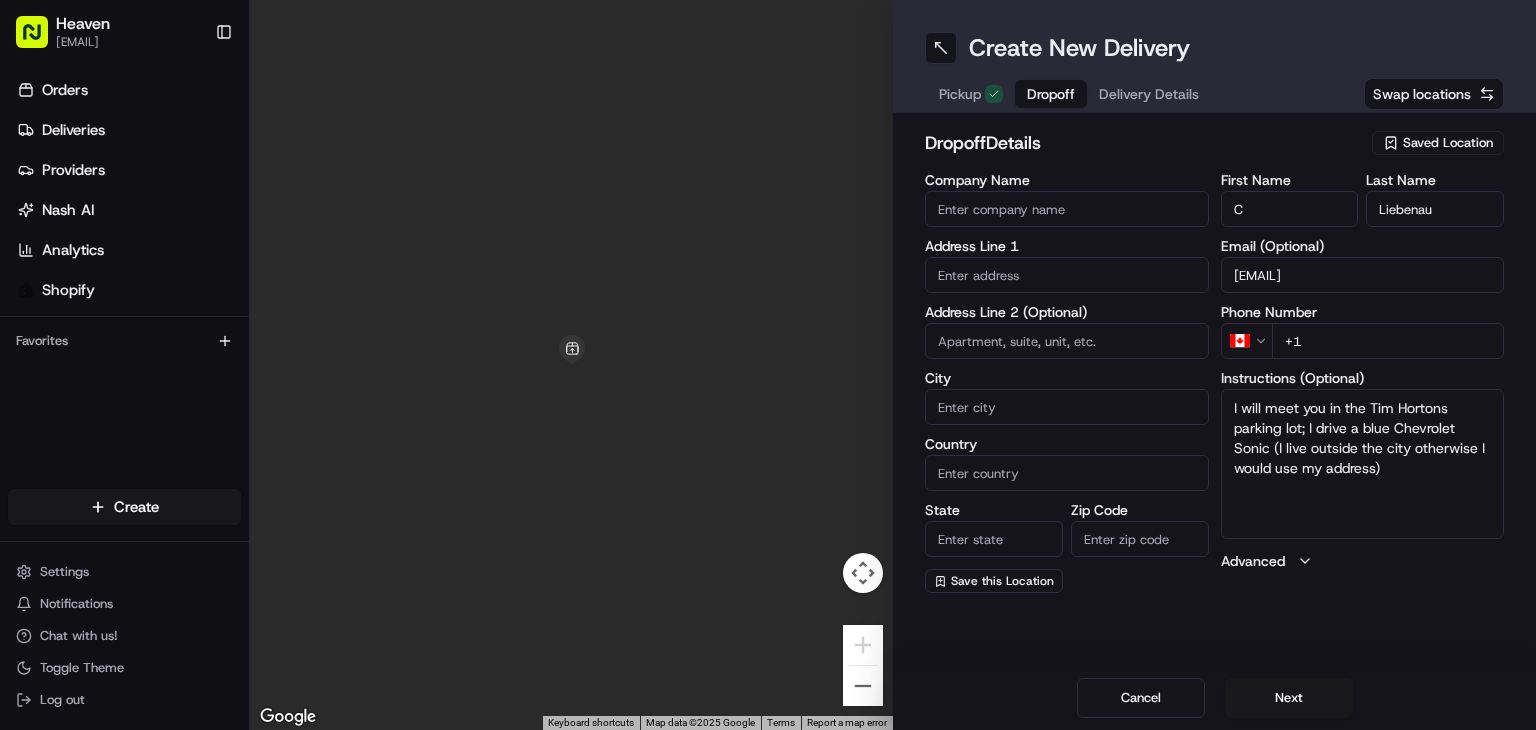 click on "+1" at bounding box center (1388, 341) 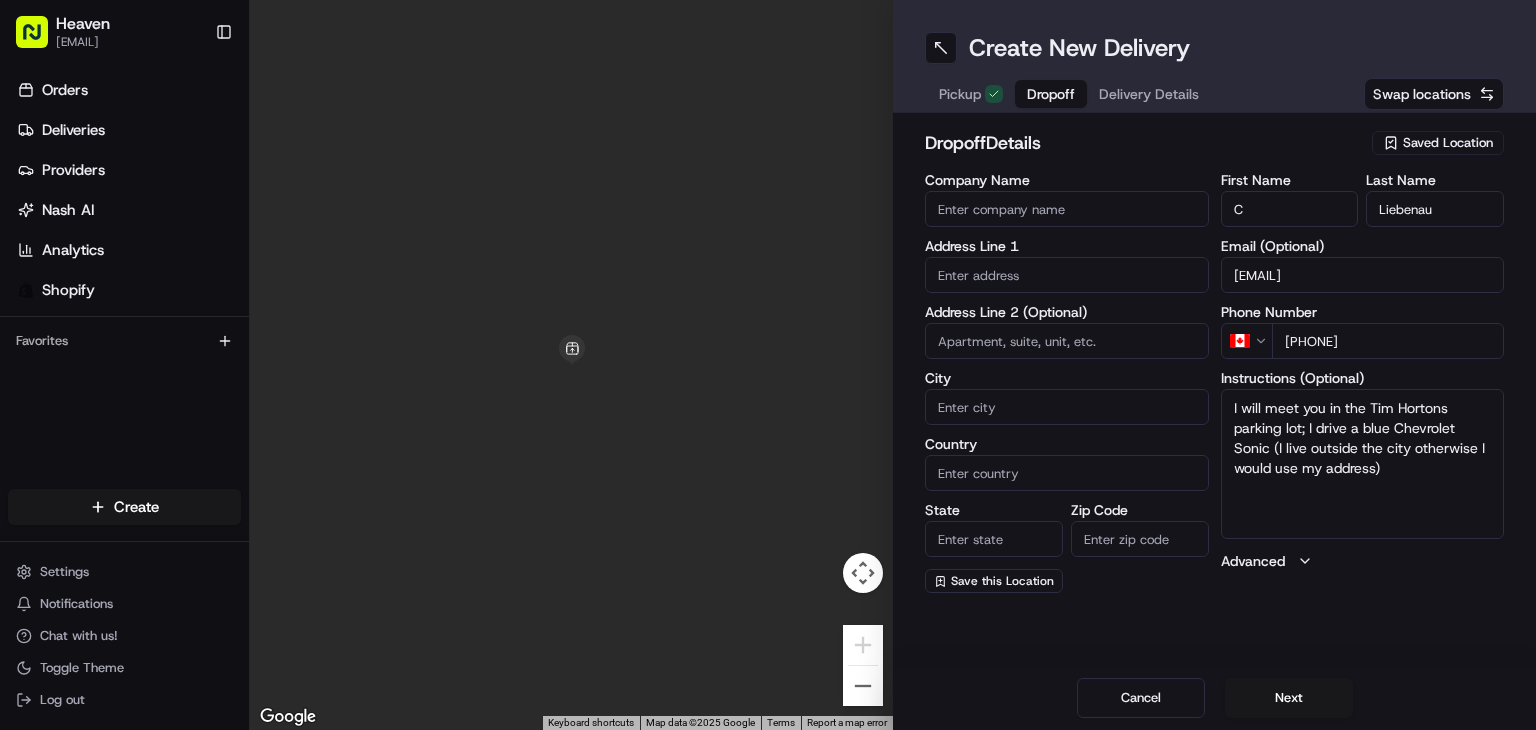 type on "[PHONE]" 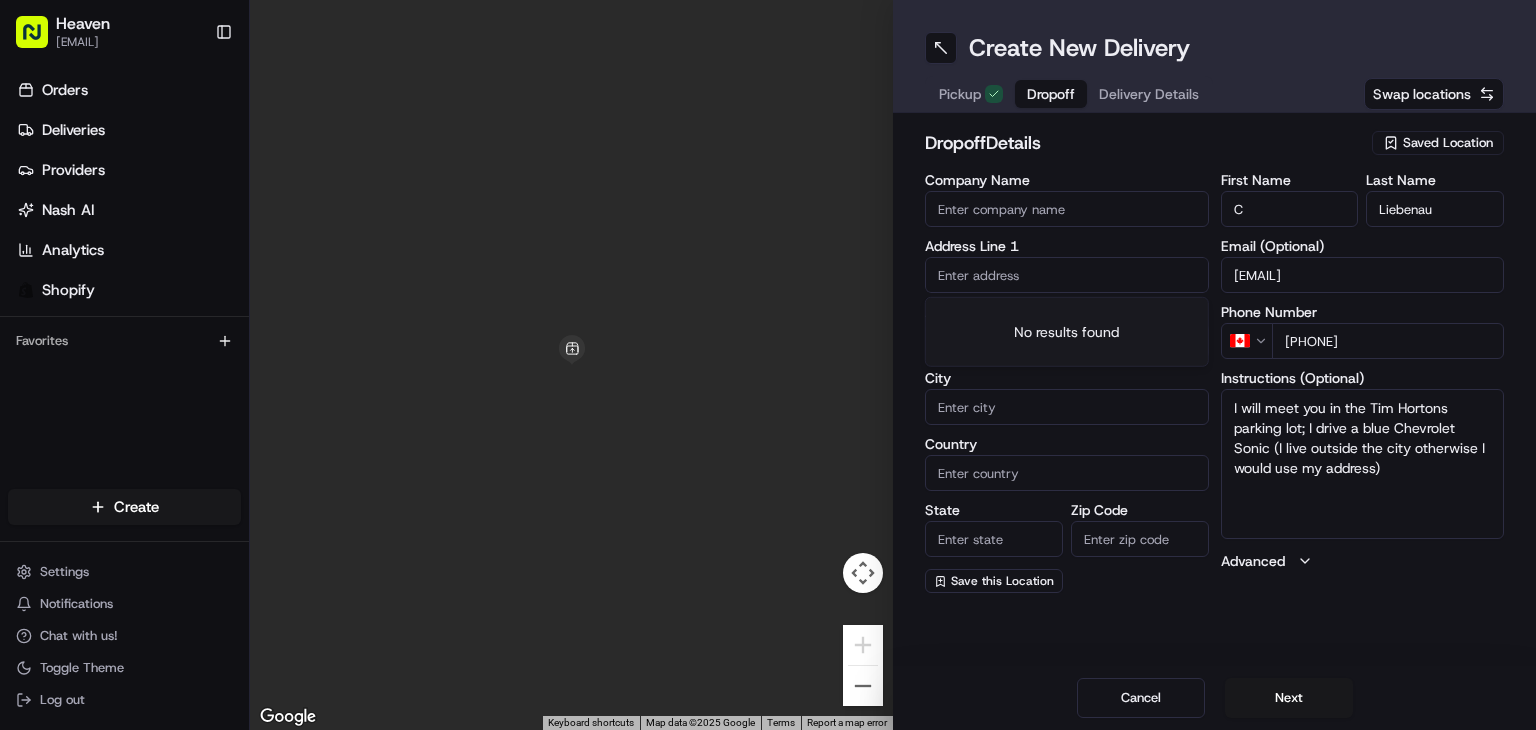 paste on "[NUMBER] [STREET]" 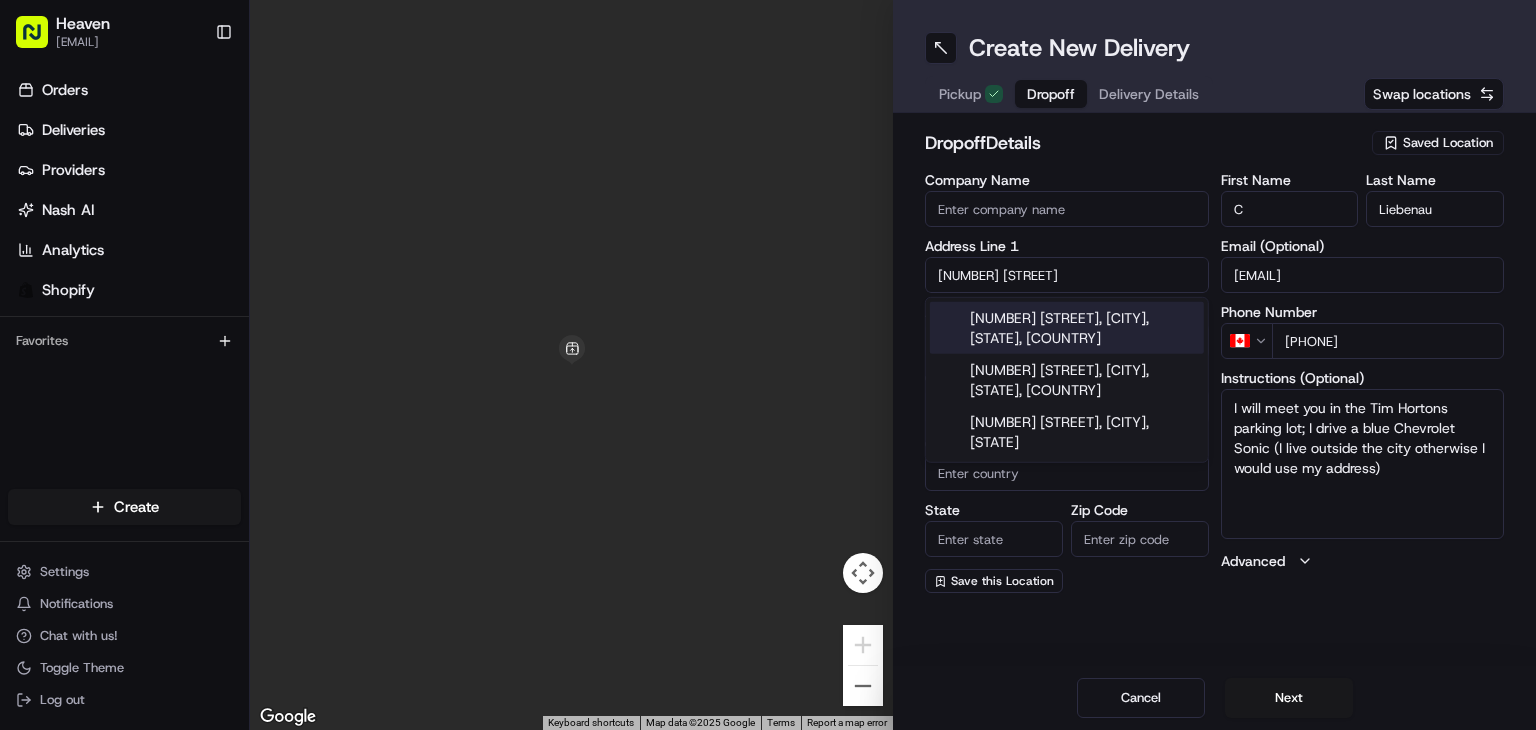 click on "[NUMBER] [STREET], [CITY], [STATE], [COUNTRY]" at bounding box center [1067, 328] 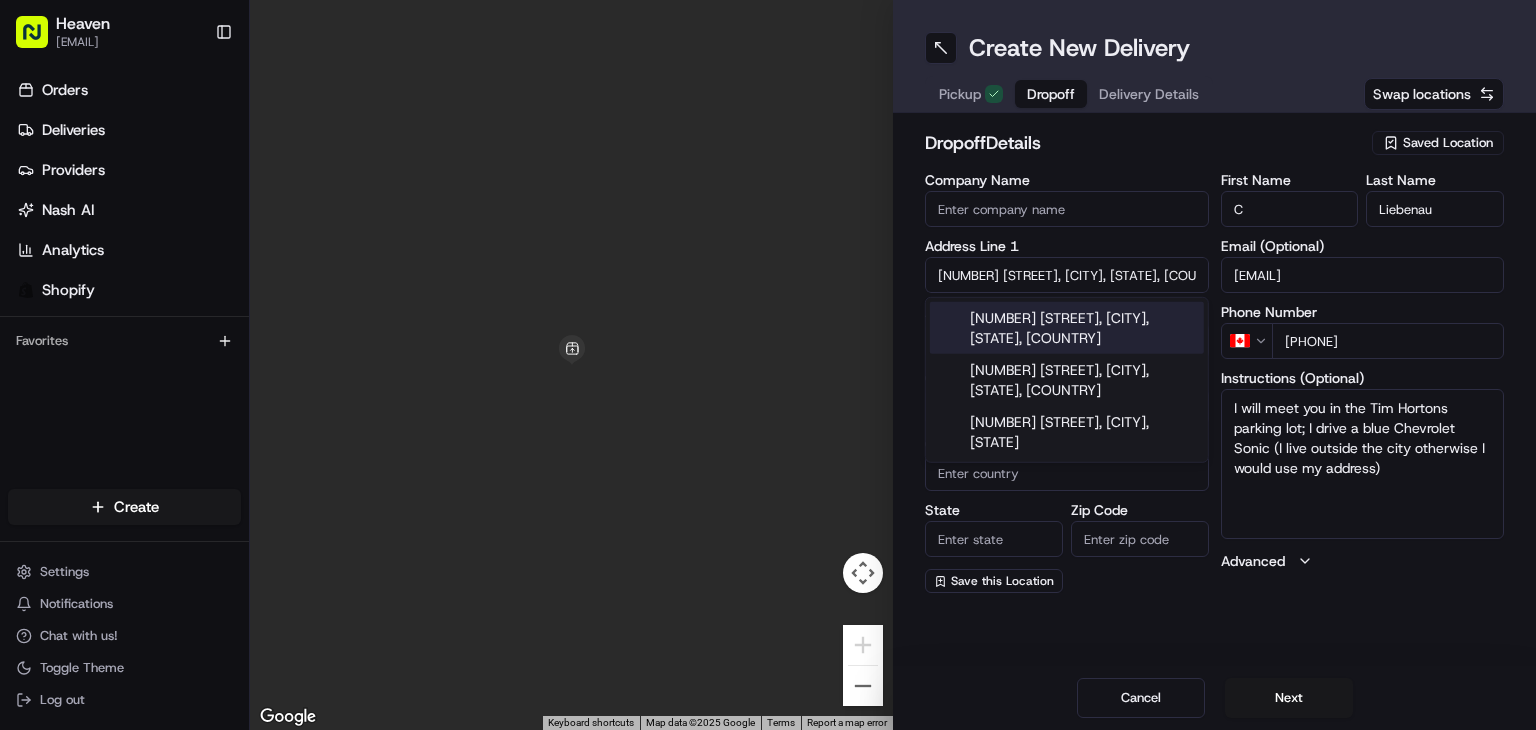 type on "[NUMBER] [STREET], [CITY], [STATE] [POSTAL_CODE], [COUNTRY]" 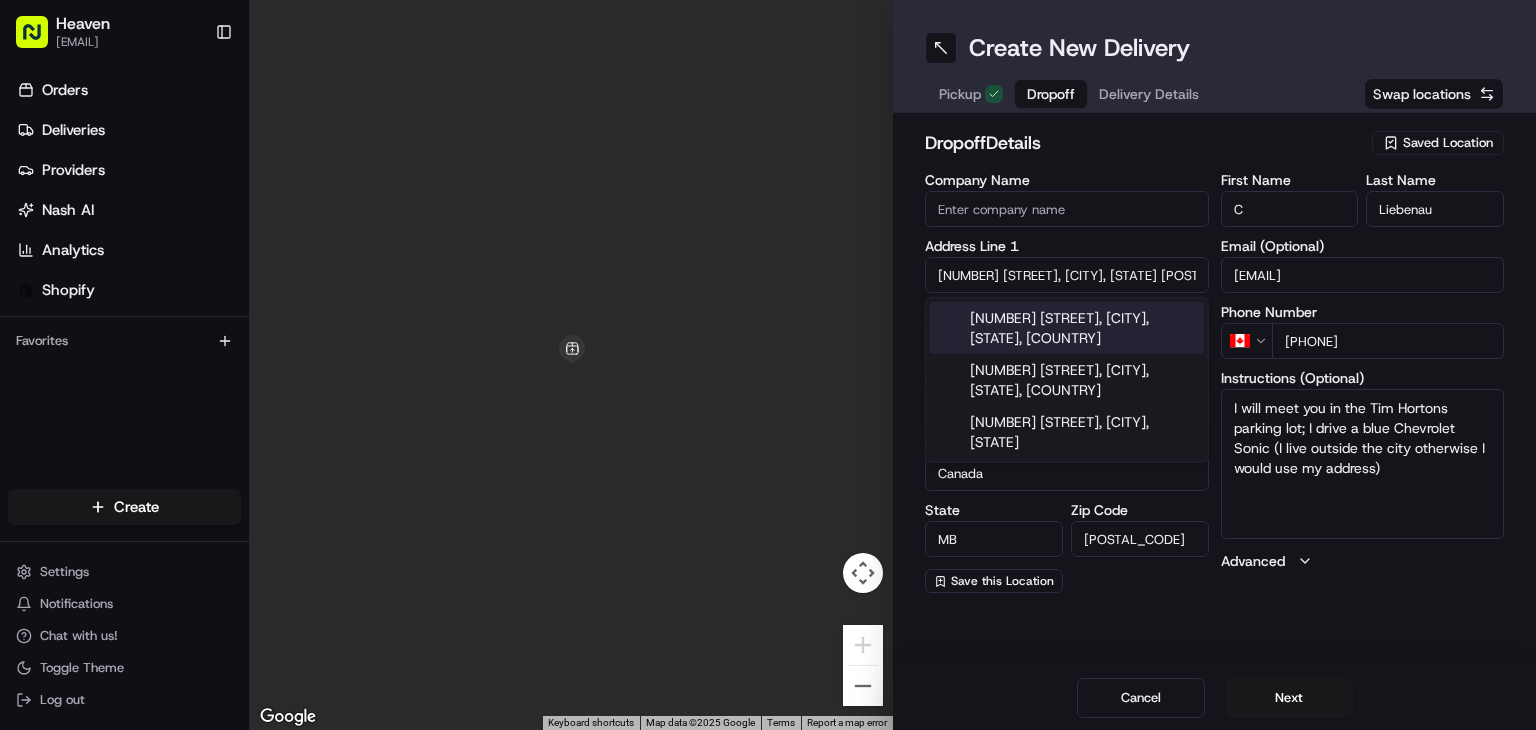 type on "[NUMBER] [STREET]" 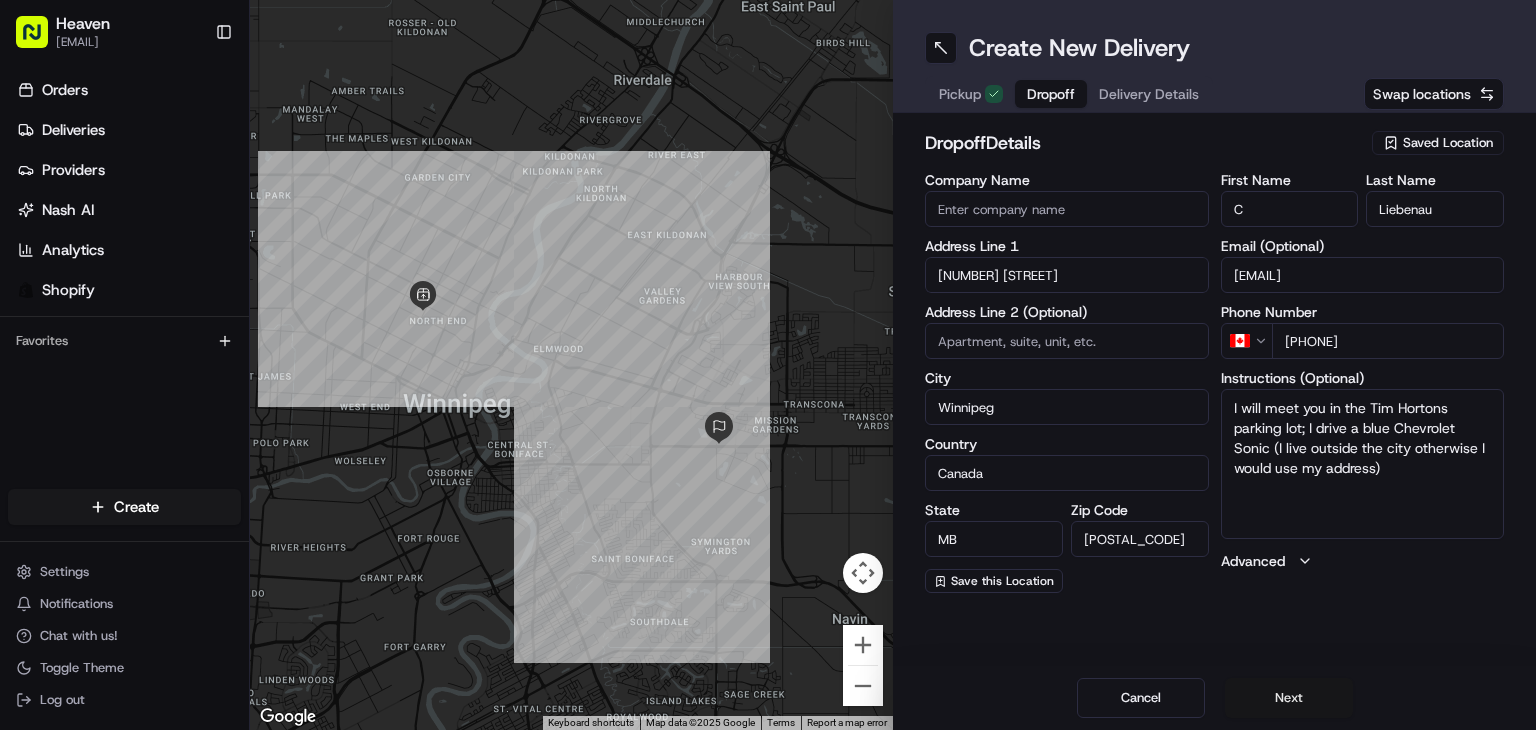 click on "Next" at bounding box center [1289, 698] 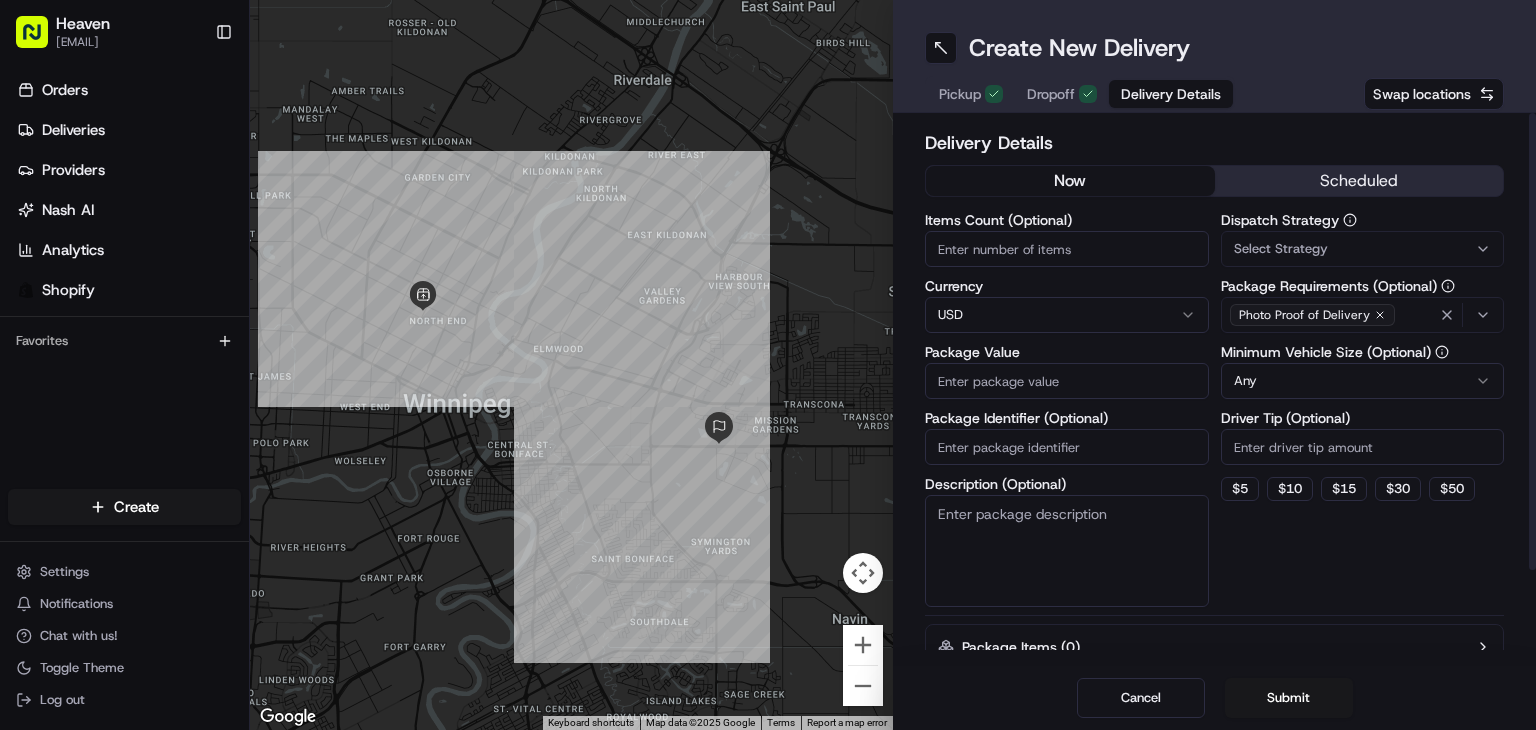 click on "Items Count (Optional)" at bounding box center [1067, 249] 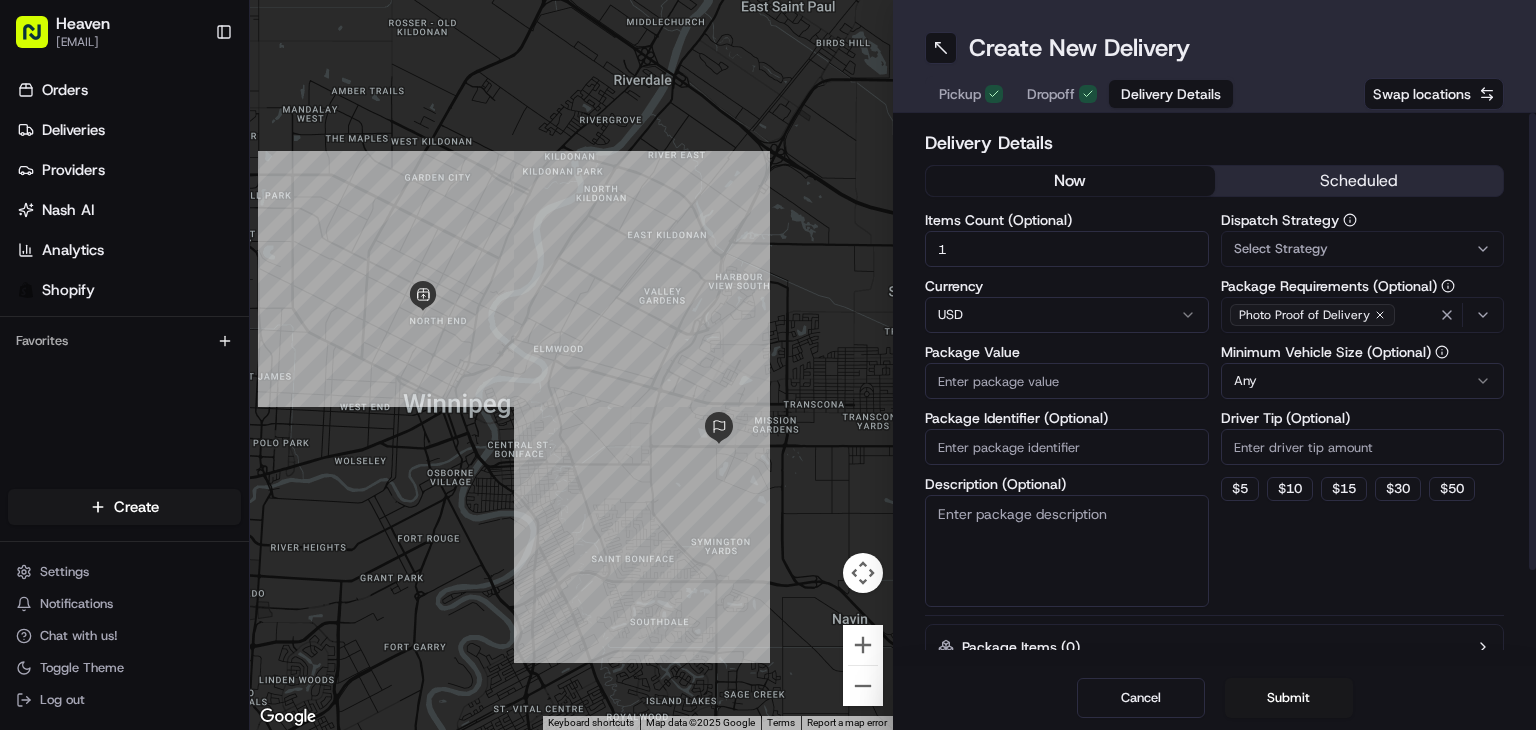 type on "1" 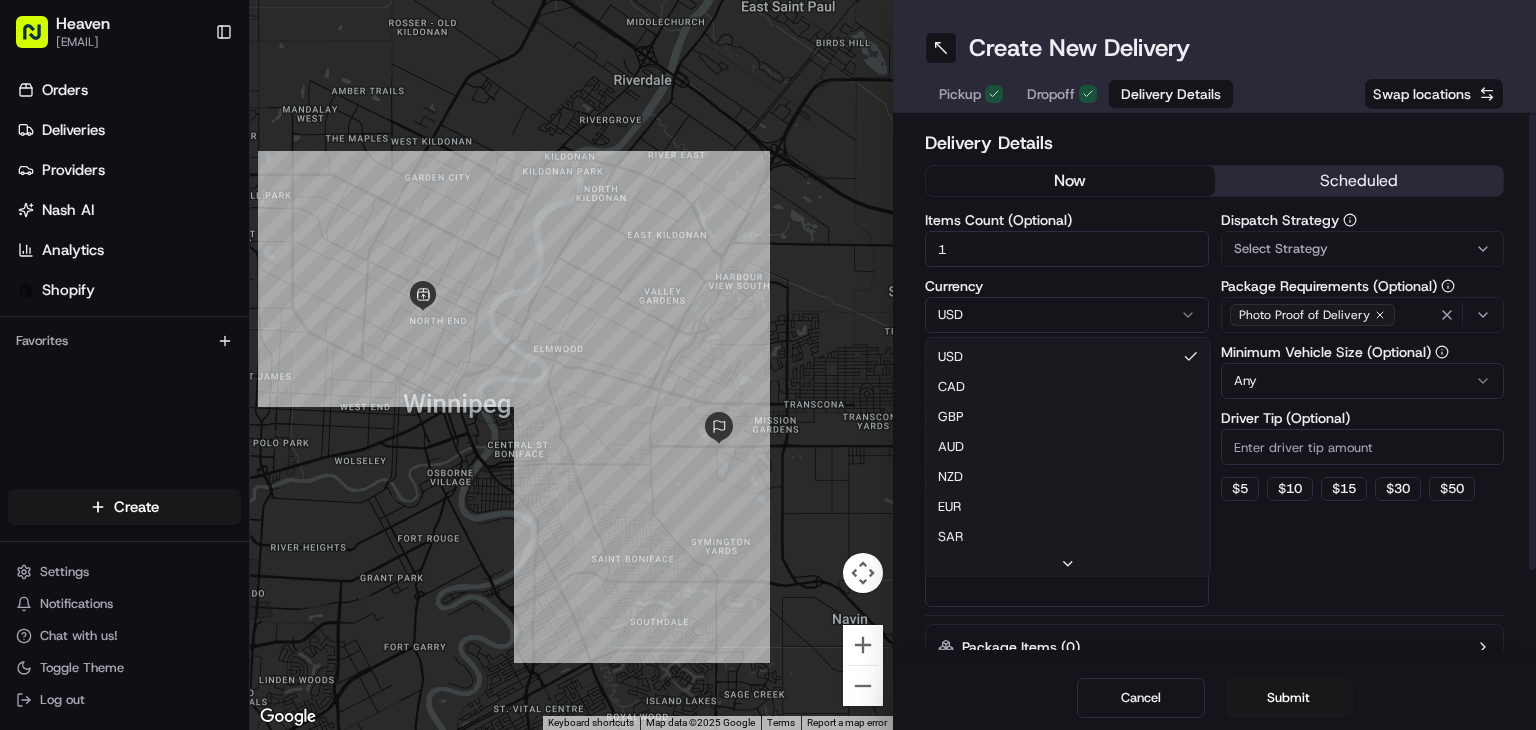 click on "liebena3@myumanitoba.ca Toggle Sidebar Orders Deliveries Providers Nash AI Analytics Shopify Favorites Main Menu Members & Organization Organization Users Roles Preferences Customization Tracking Orchestration Automations Dispatch Strategy Locations Pickup Locations Dropoff Locations Billing Billing Refund Requests Integrations Notification Triggers Webhooks API Keys Request Logs Create Settings Notifications Chat with us! Toggle Theme Log out ← Move left → Move right ↑ Move up ↓ Move down + Zoom in - Zoom out Home Jump left by 75% End Jump right by 75% Page Up Jump up by 75% Page Down Jump down by 75% Keyboard shortcuts Map Data Map data ©2025 Google Map data ©2025 Google 1 km Click to toggle between metric and imperial units Terms Report a map error Create New Delivery Pickup Dropoff Delivery Details Swap locations Delivery Details now scheduled Items Count (Optional) 1 Currency USD USD CAD GBP AUD NZD EUR SAR MXN AED JPY Package Value Package Identifier (Optional) Any $ 5" at bounding box center [768, 365] 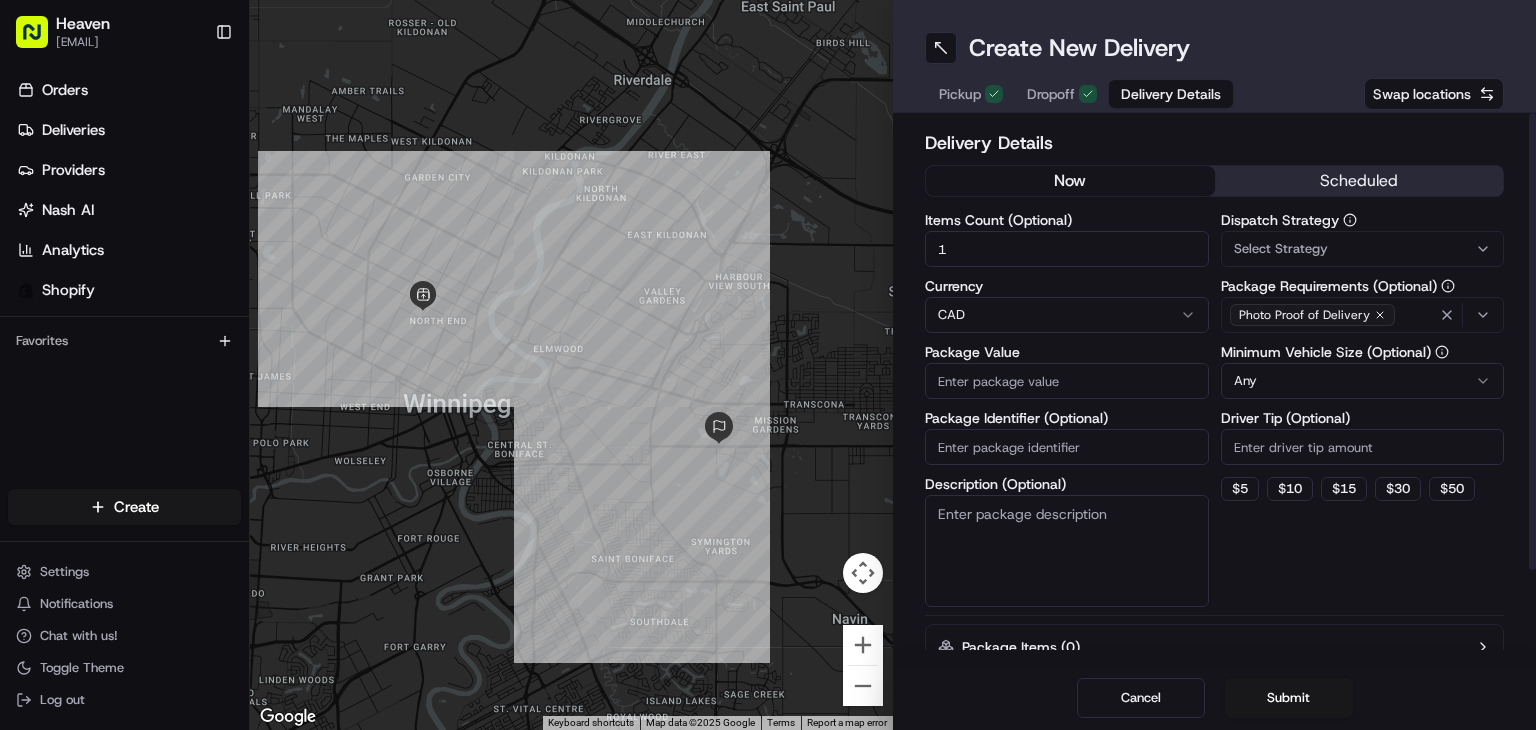 click on "Package Value" at bounding box center (1067, 381) 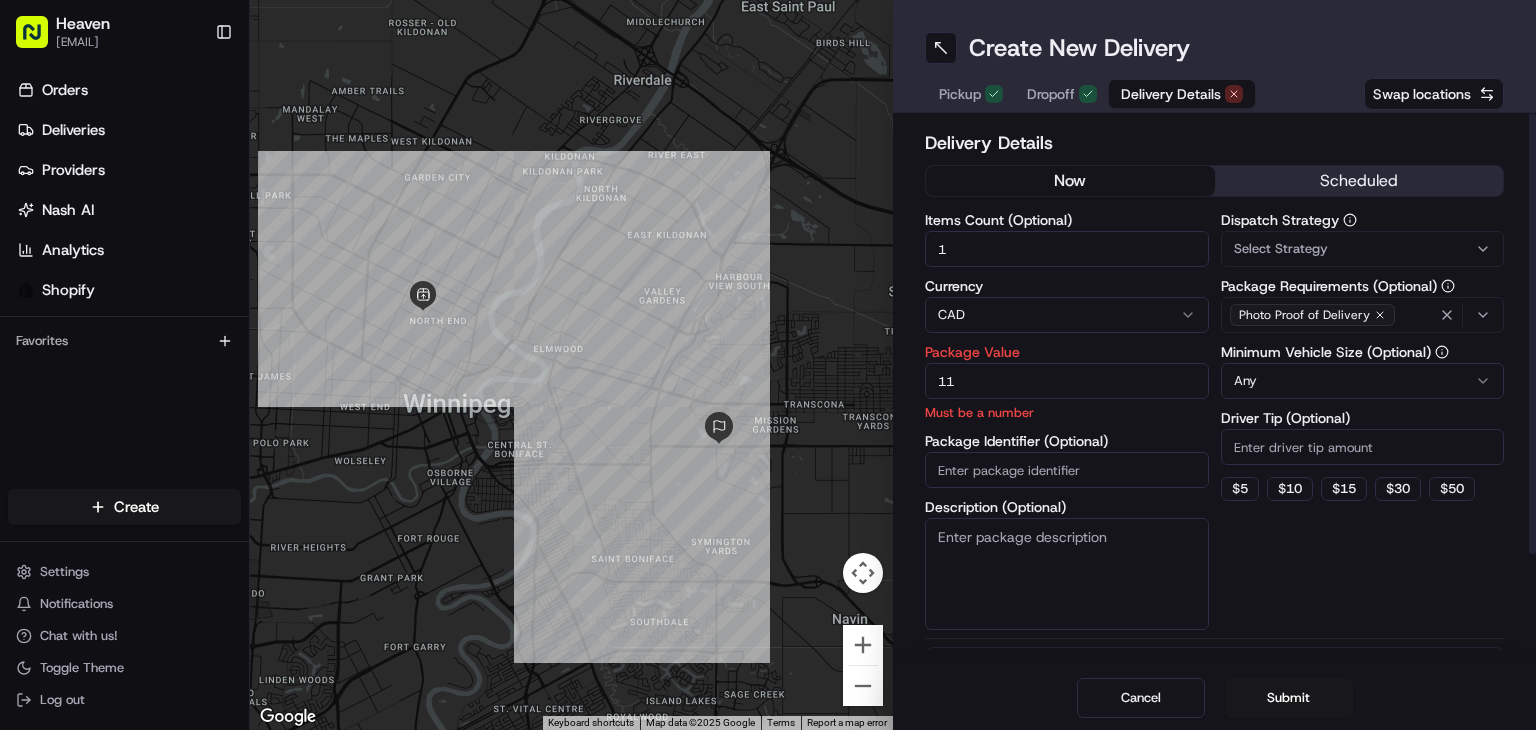 type on "110" 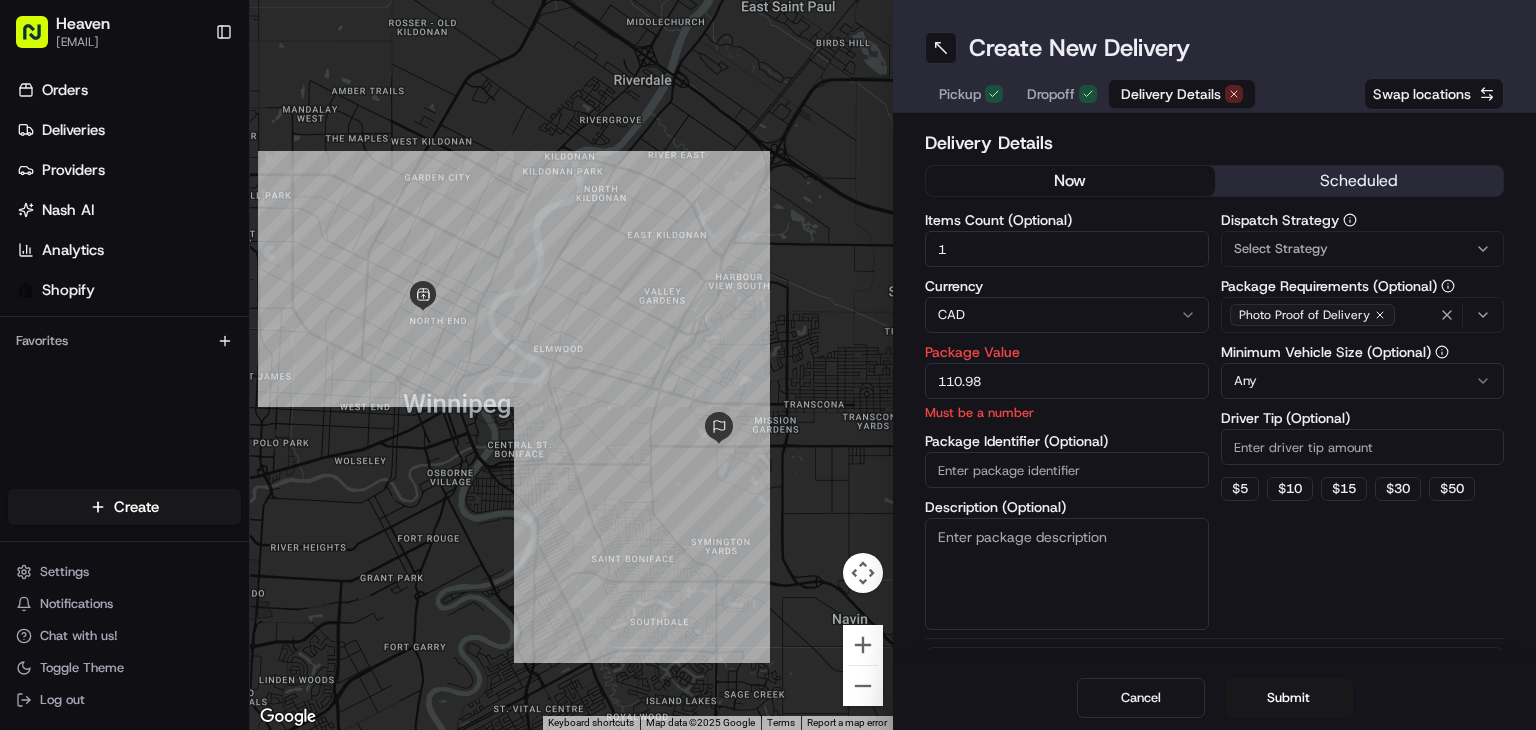 type on "110.98" 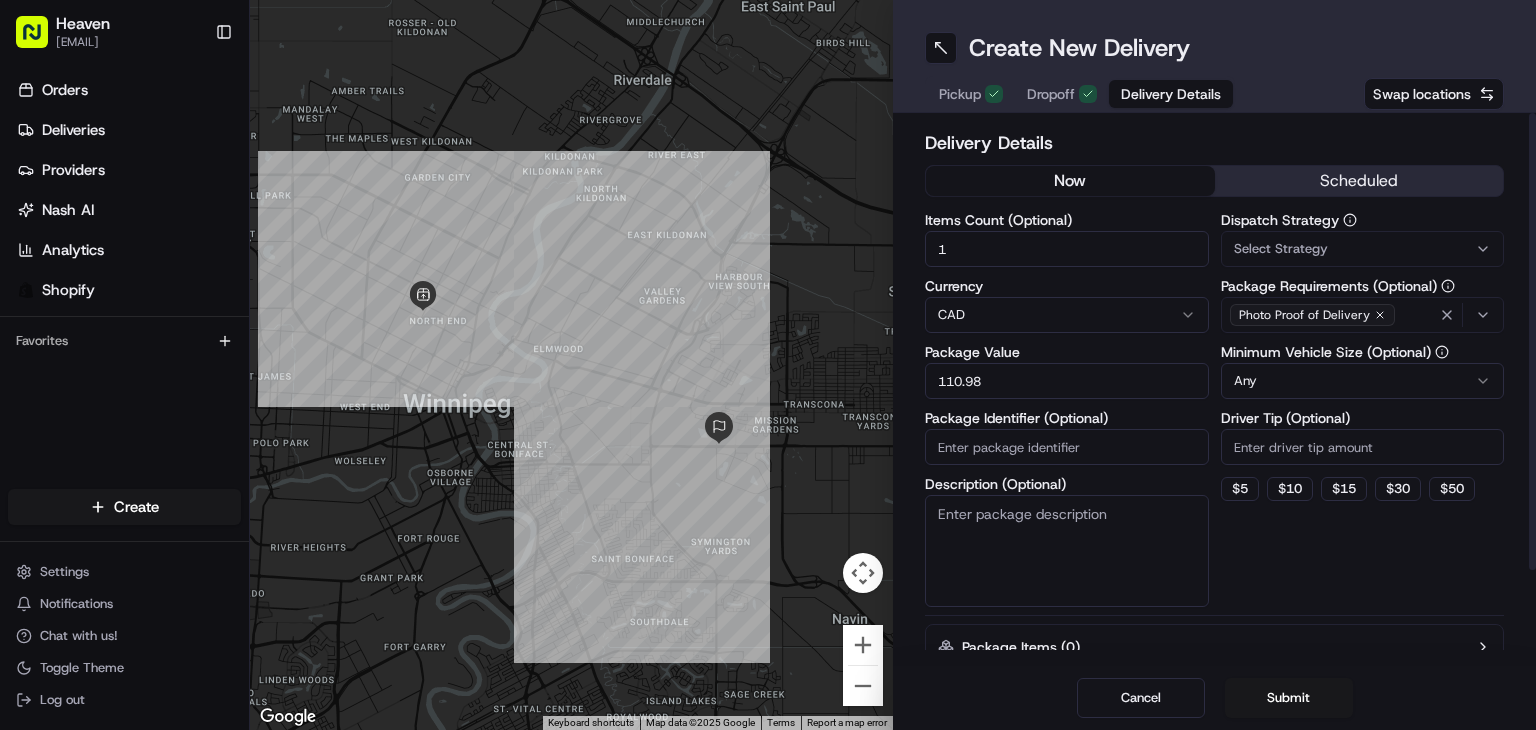 click on "Package Identifier (Optional)" at bounding box center (1067, 447) 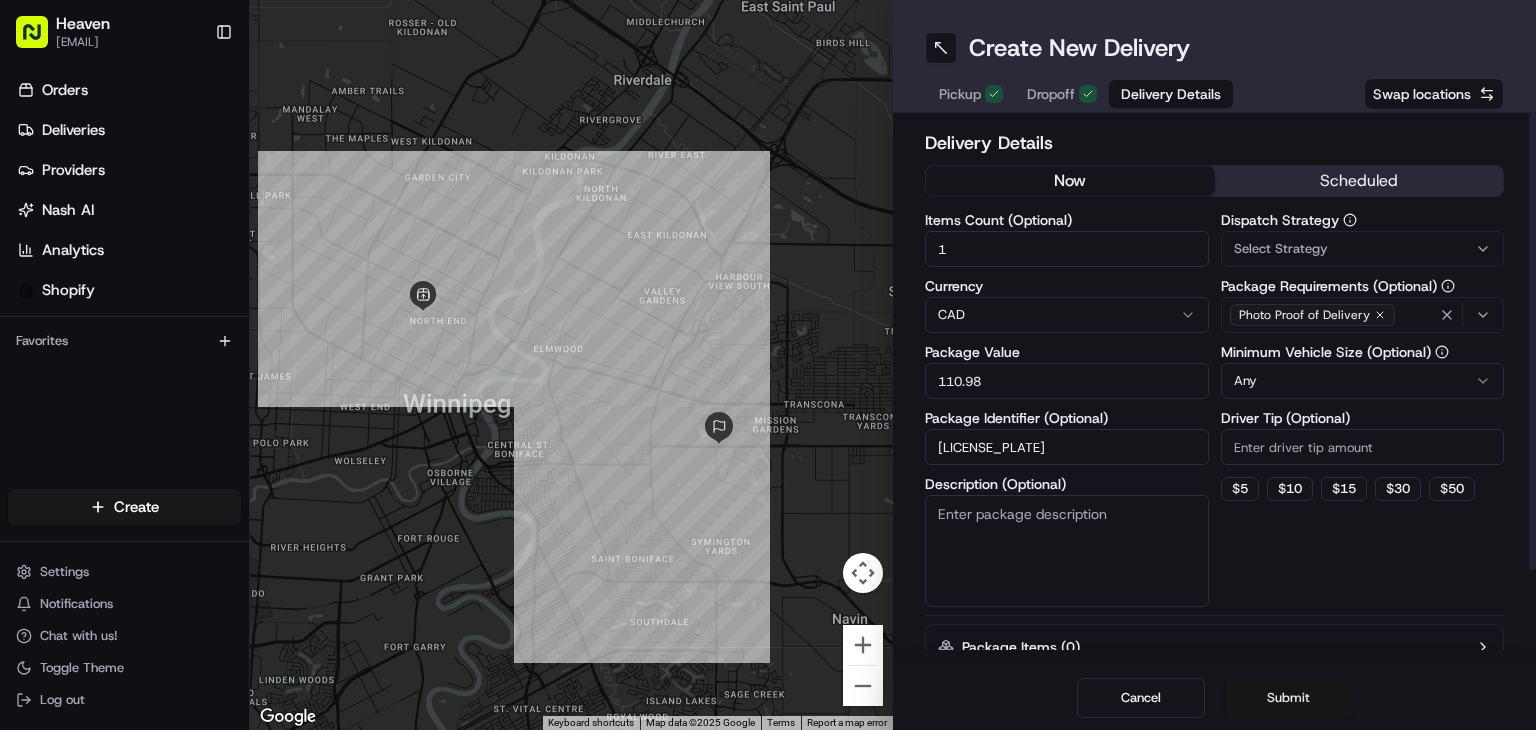 type on "[LICENSE_PLATE]" 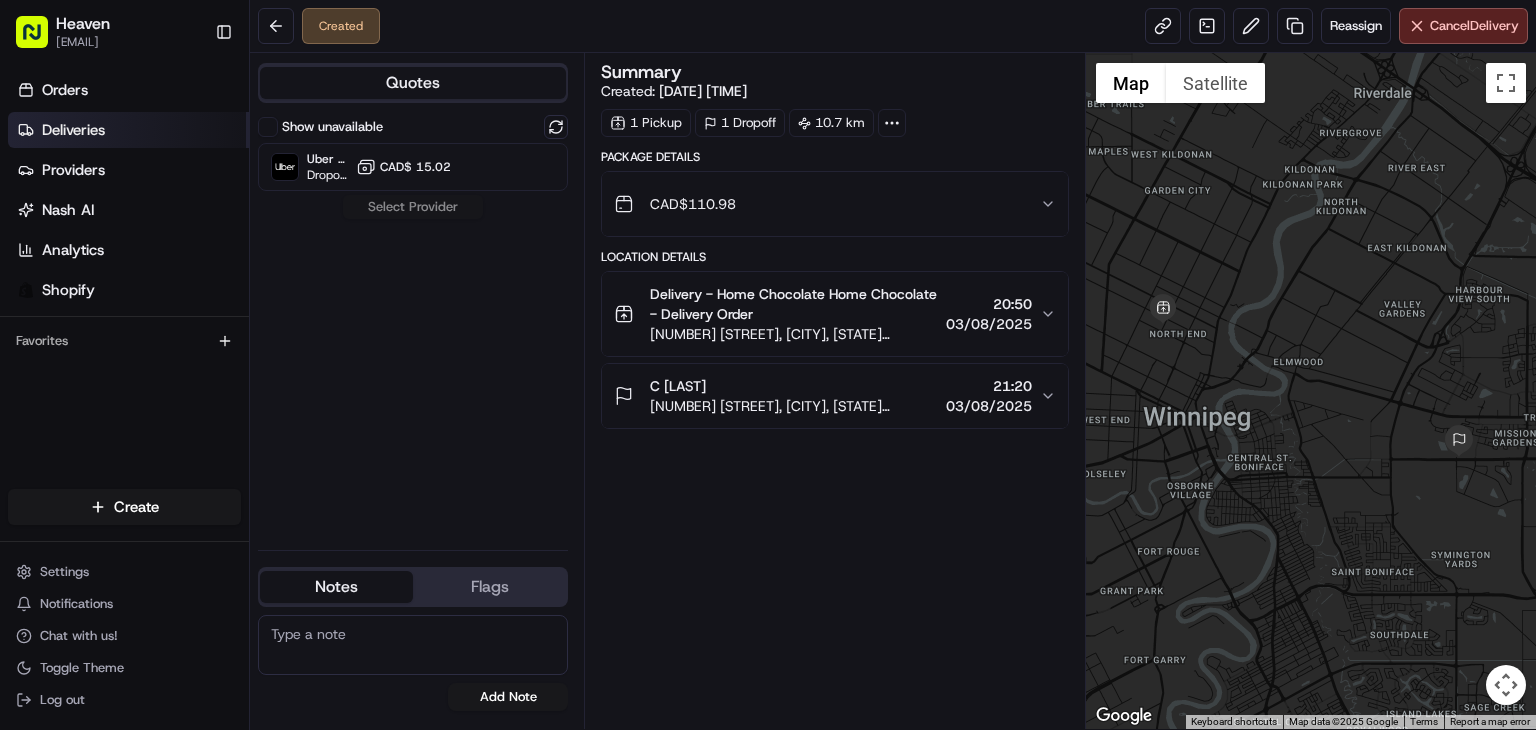 click on "Deliveries" at bounding box center (128, 130) 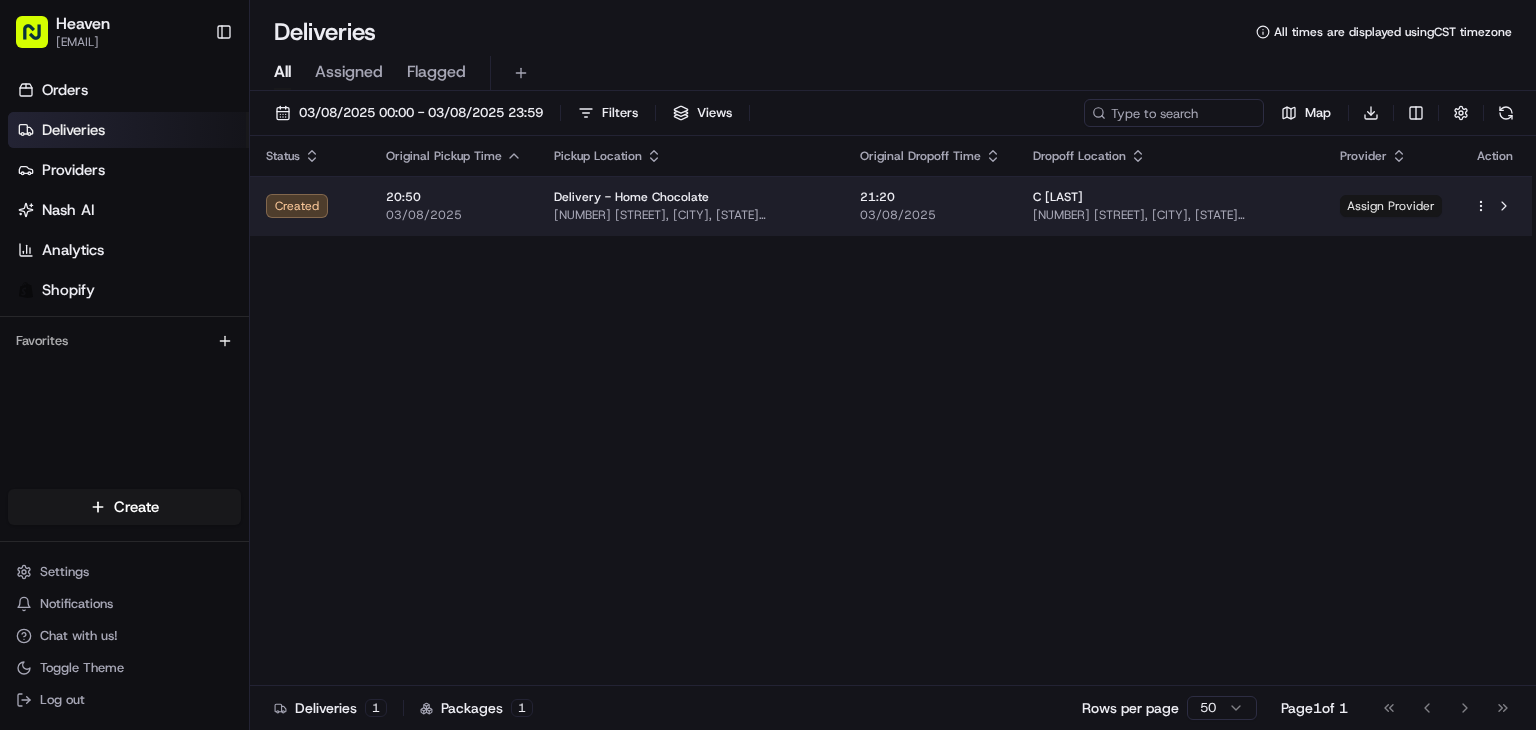 click on "Assign Provider" at bounding box center (1391, 206) 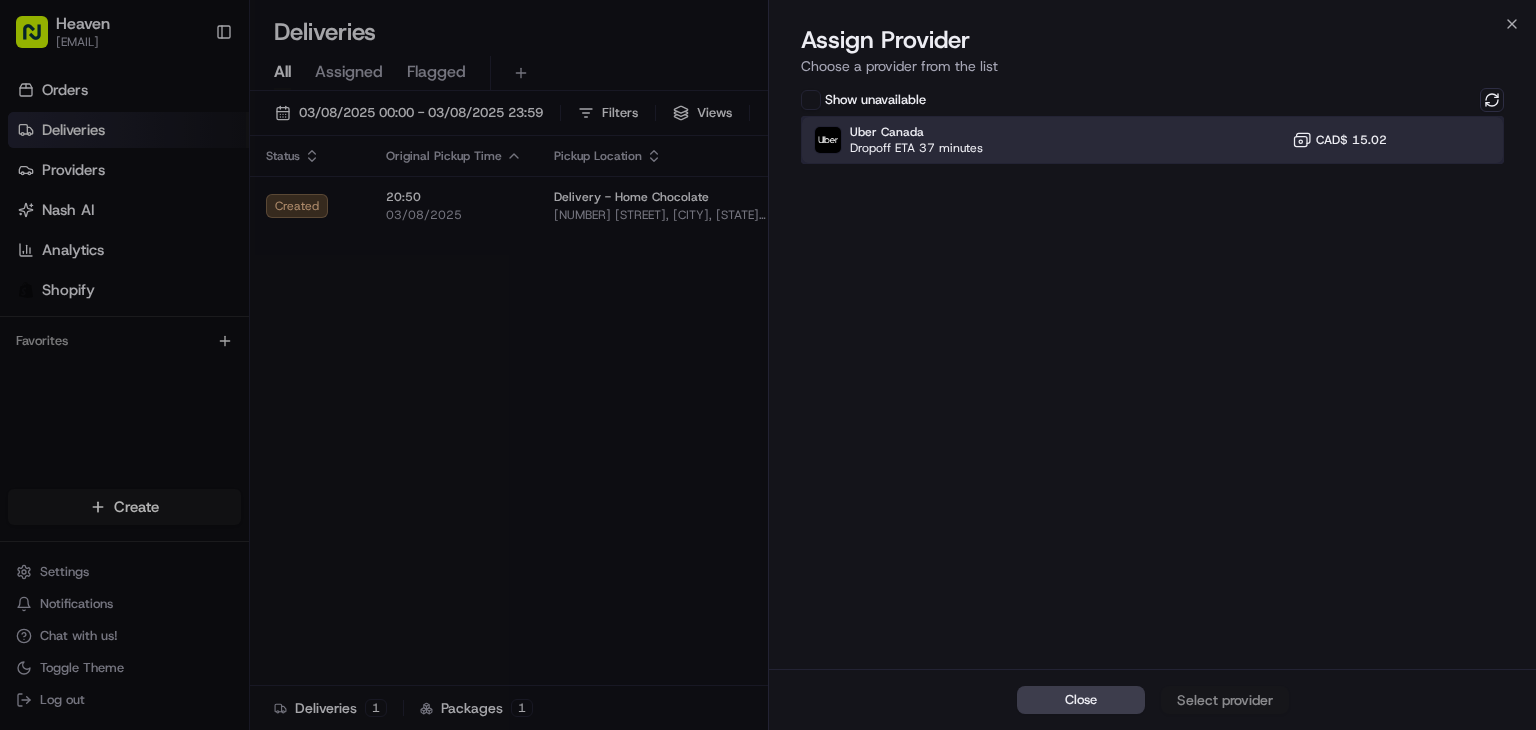click on "Uber Canada Dropoff ETA 37 minutes CAD$ 15.02" at bounding box center [1152, 140] 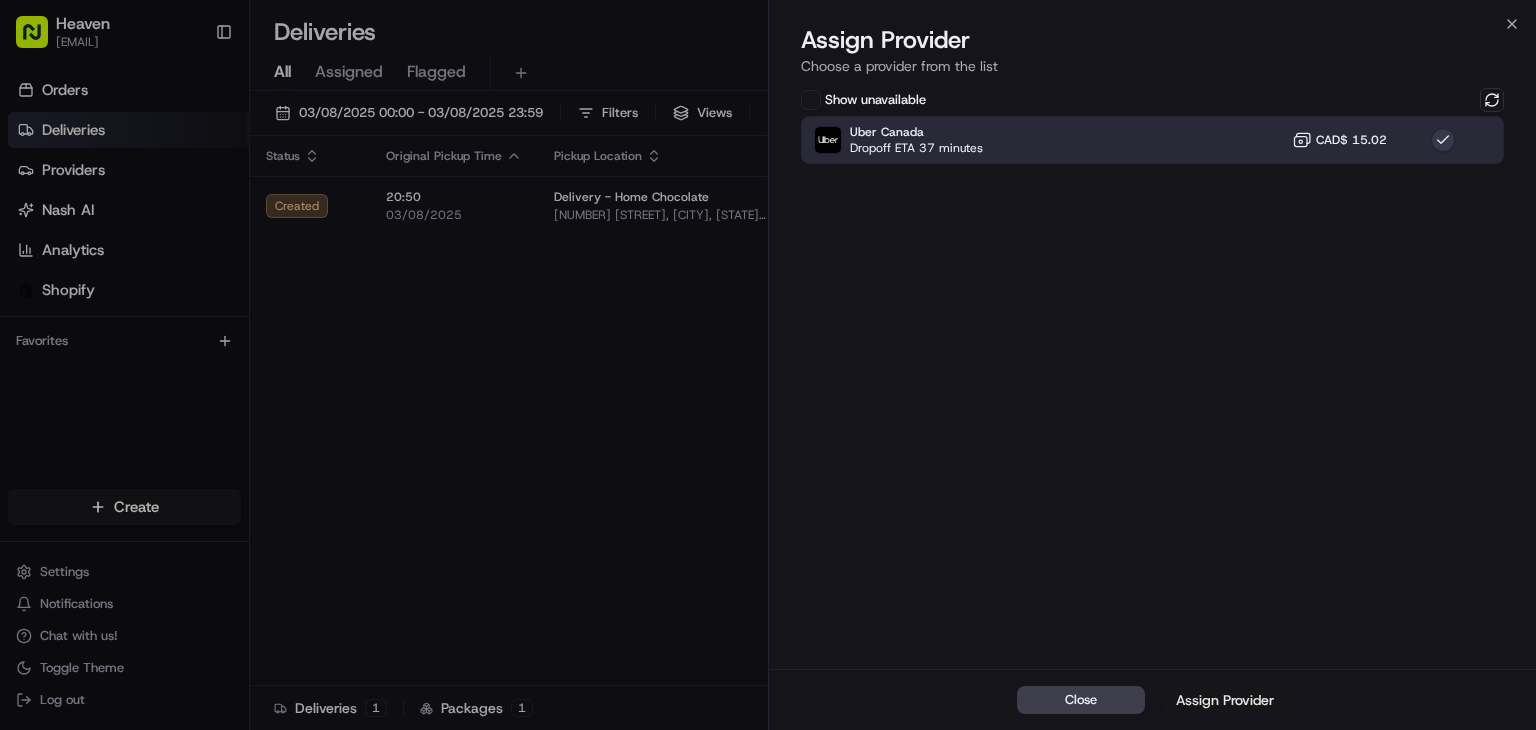 click on "Assign Provider" at bounding box center [1225, 700] 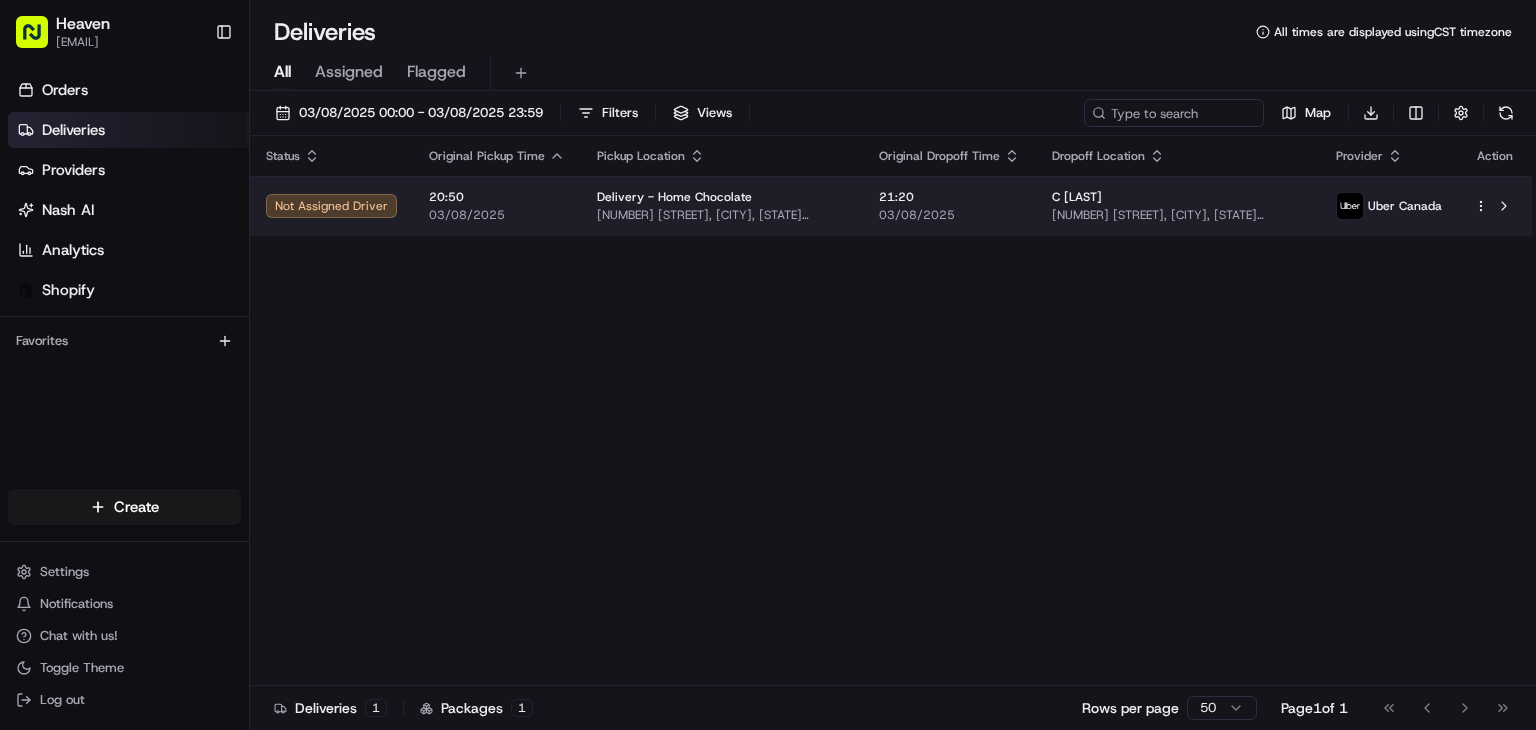 click on "[TIME] [DATE]" at bounding box center [949, 206] 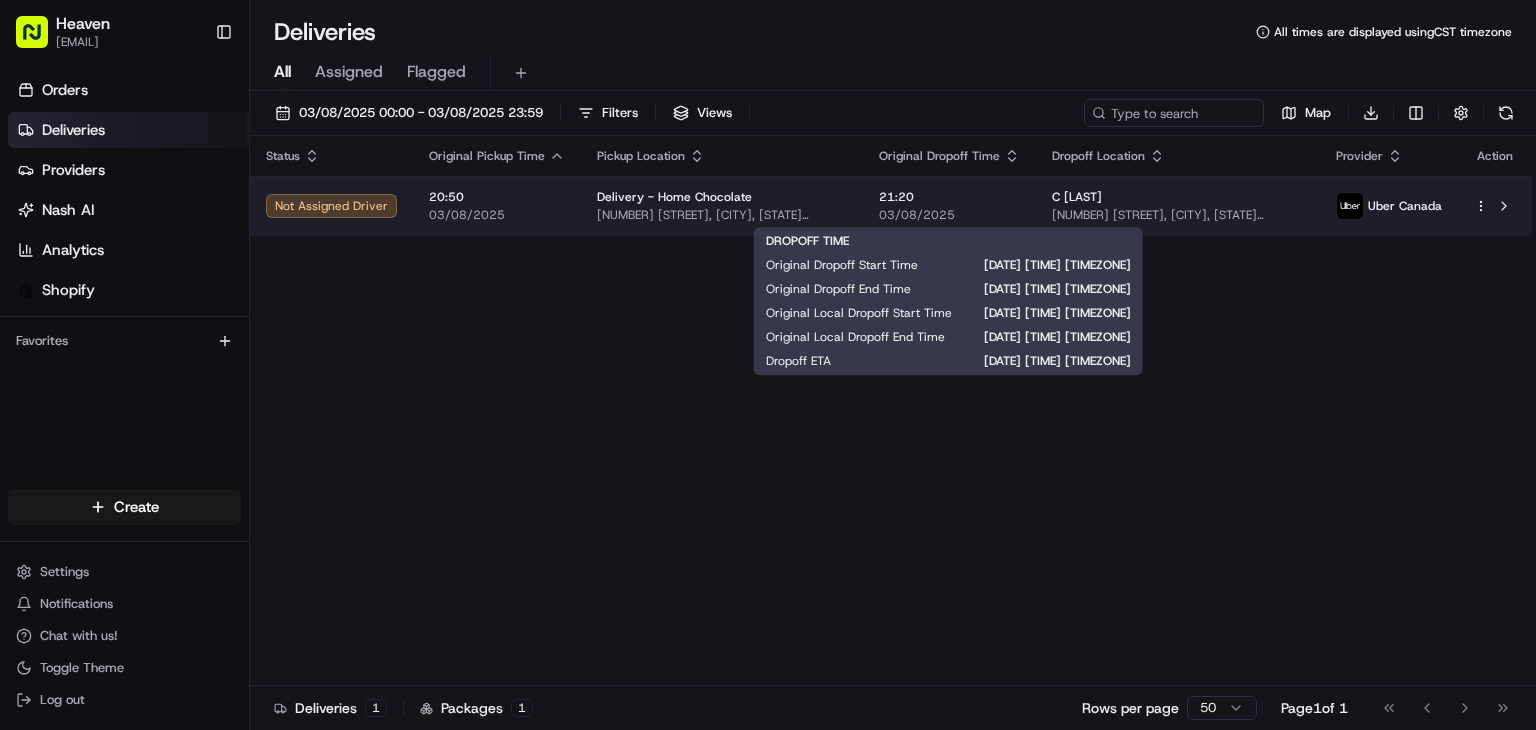 click on "[TIME] [DATE]" at bounding box center [949, 206] 